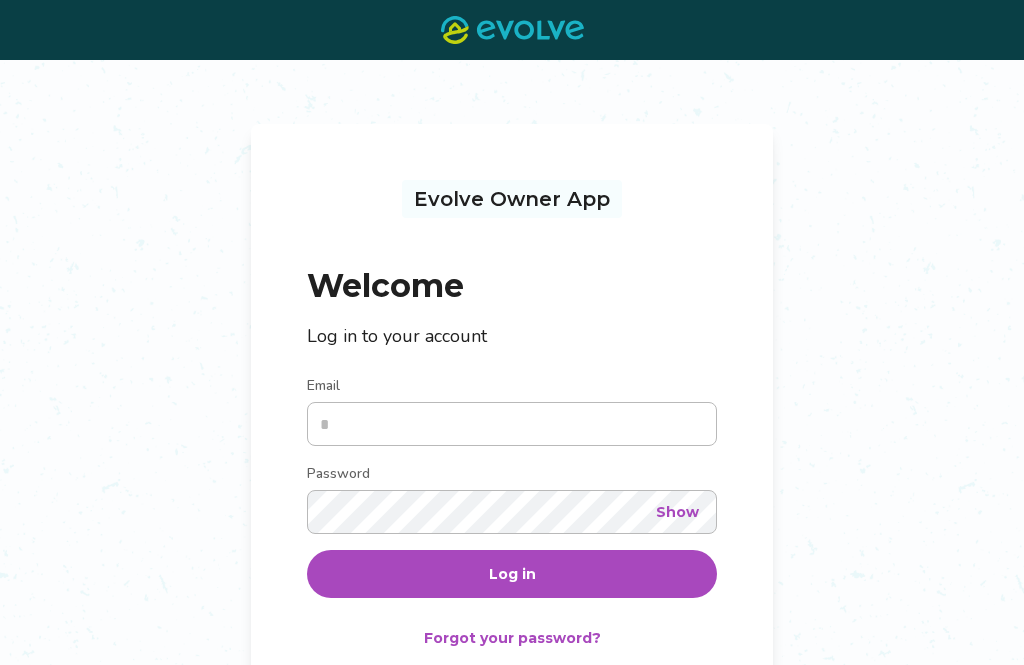 scroll, scrollTop: 0, scrollLeft: 0, axis: both 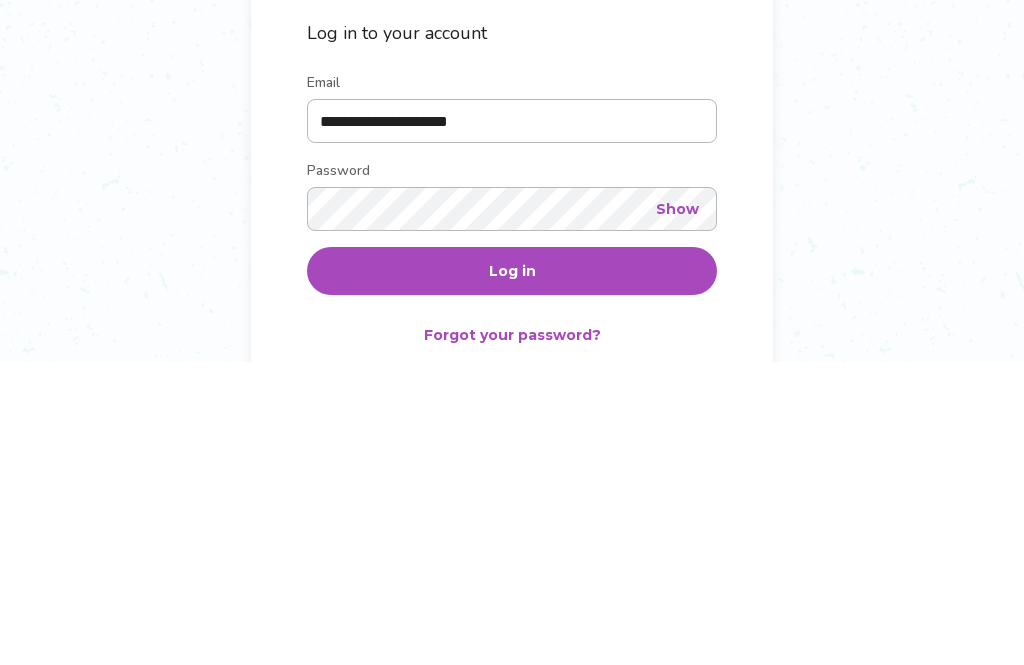 type on "**********" 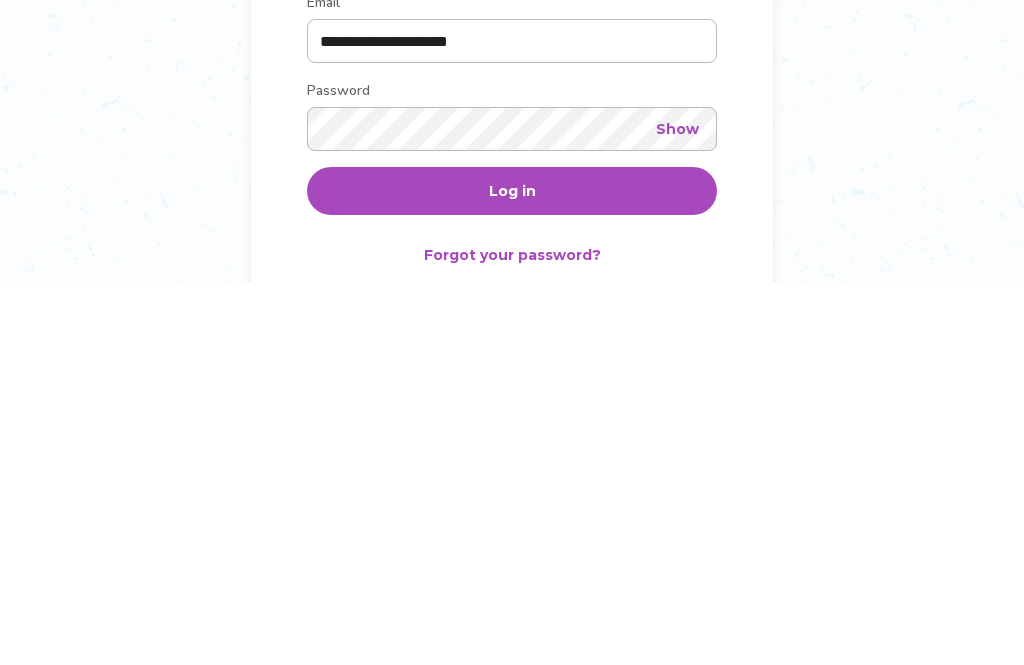 click on "Log in" at bounding box center (512, 574) 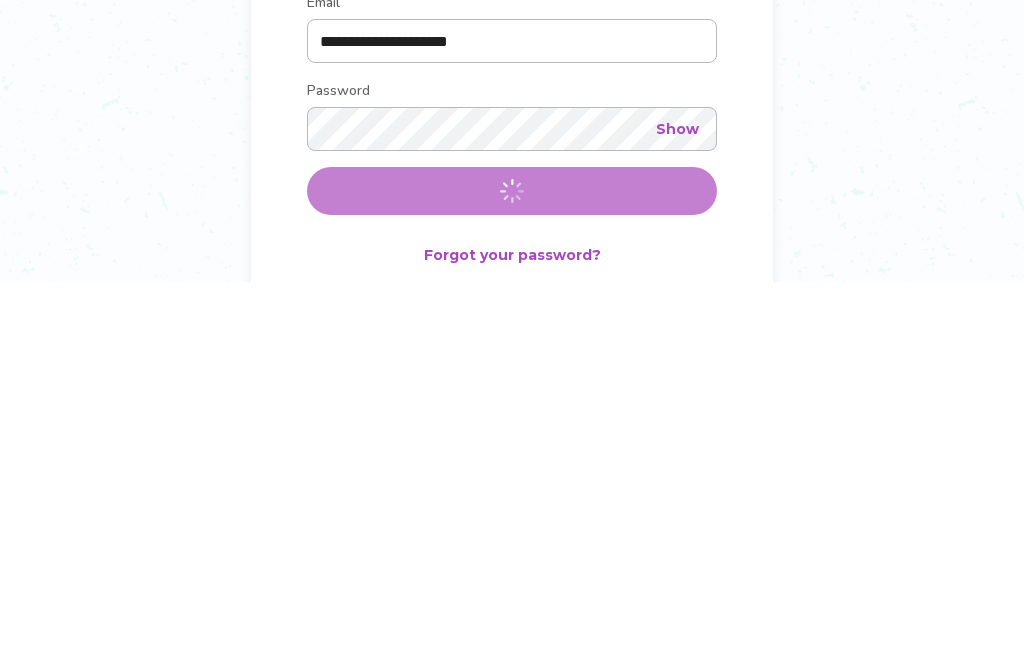 scroll, scrollTop: 158, scrollLeft: 0, axis: vertical 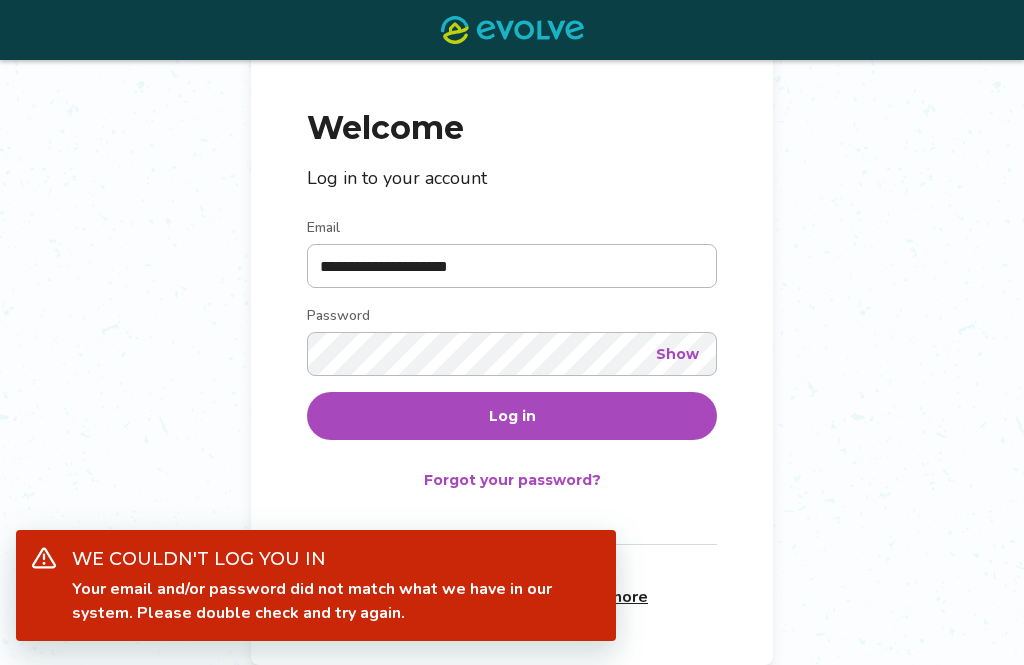 click on "Show" at bounding box center (677, 354) 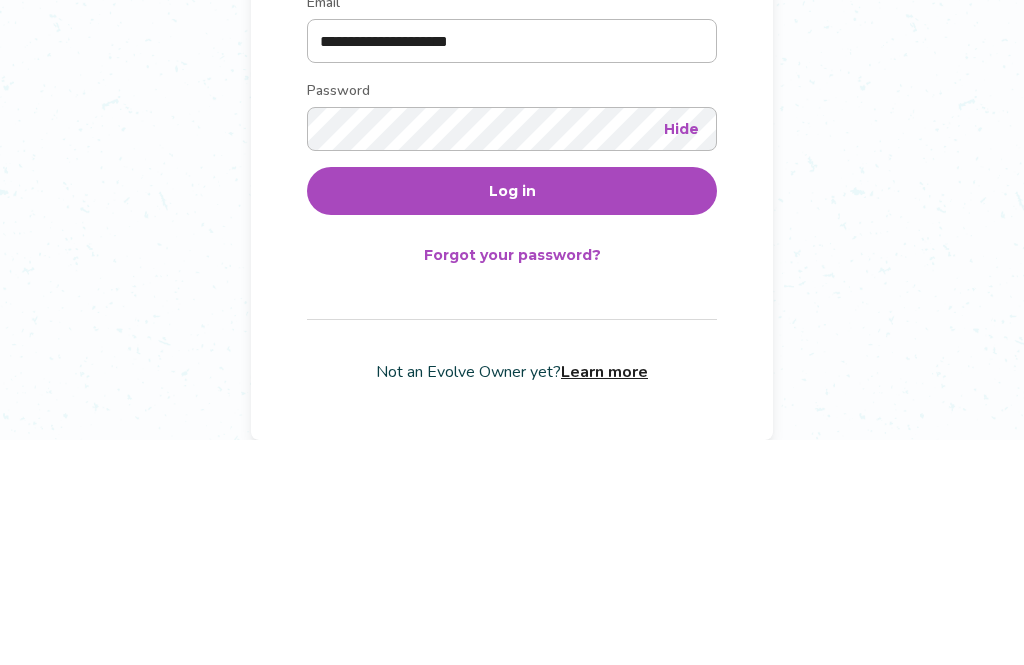 click on "Log in" at bounding box center [512, 416] 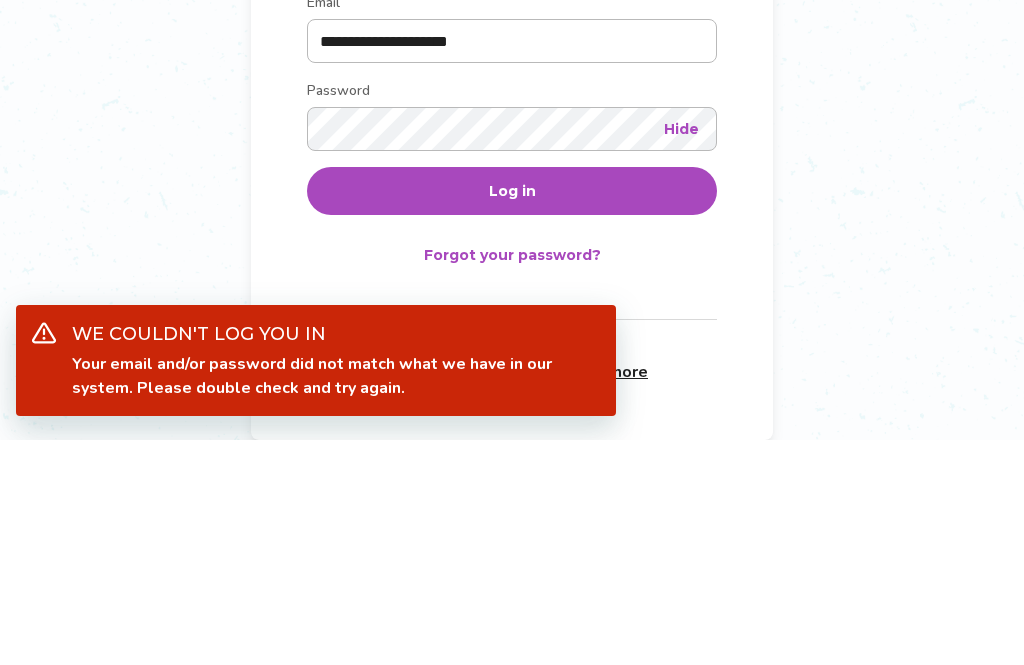 click on "Log in" at bounding box center [512, 416] 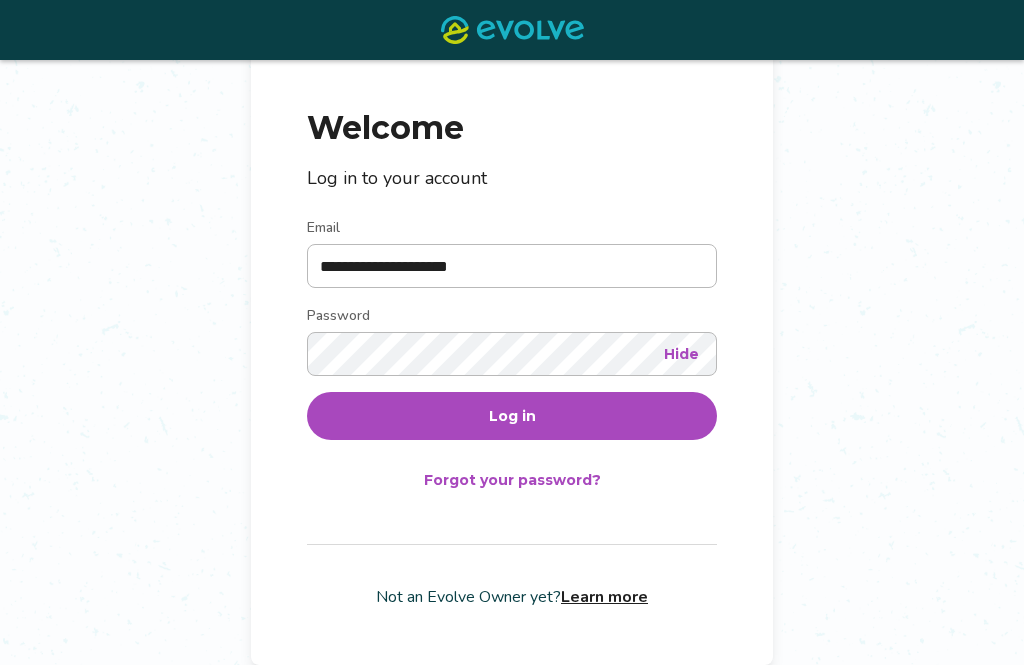 scroll, scrollTop: 0, scrollLeft: 0, axis: both 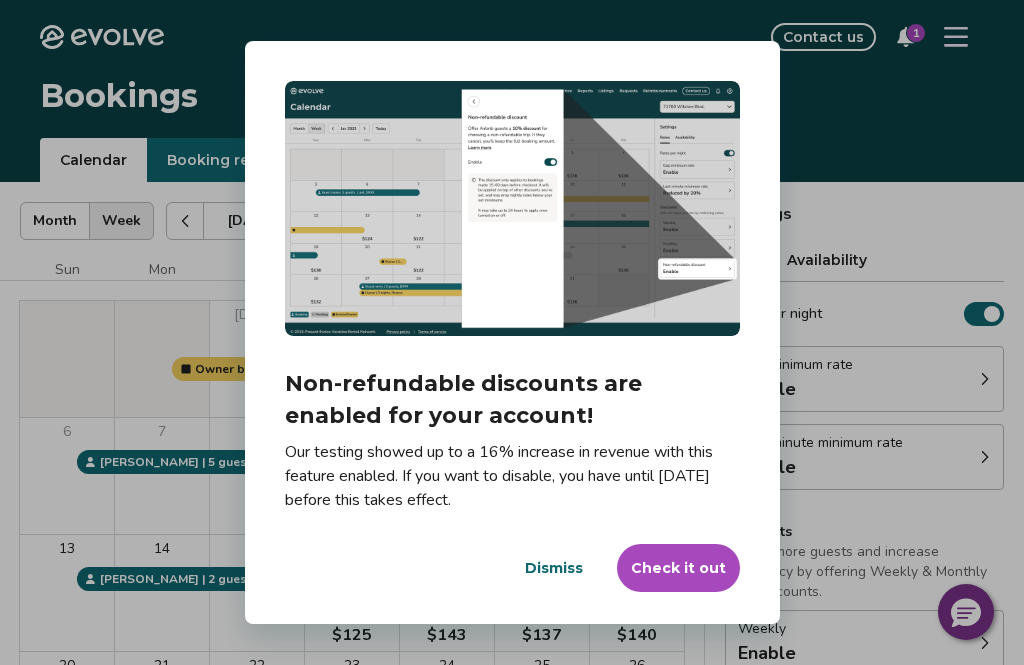 click on "Dialog Non-refundable discounts are enabled for your account! Our testing showed up to a 16% increase in revenue with this feature enabled. If you want to disable, you have until July 16th before this takes effect. Dismiss Check it out" at bounding box center (512, 332) 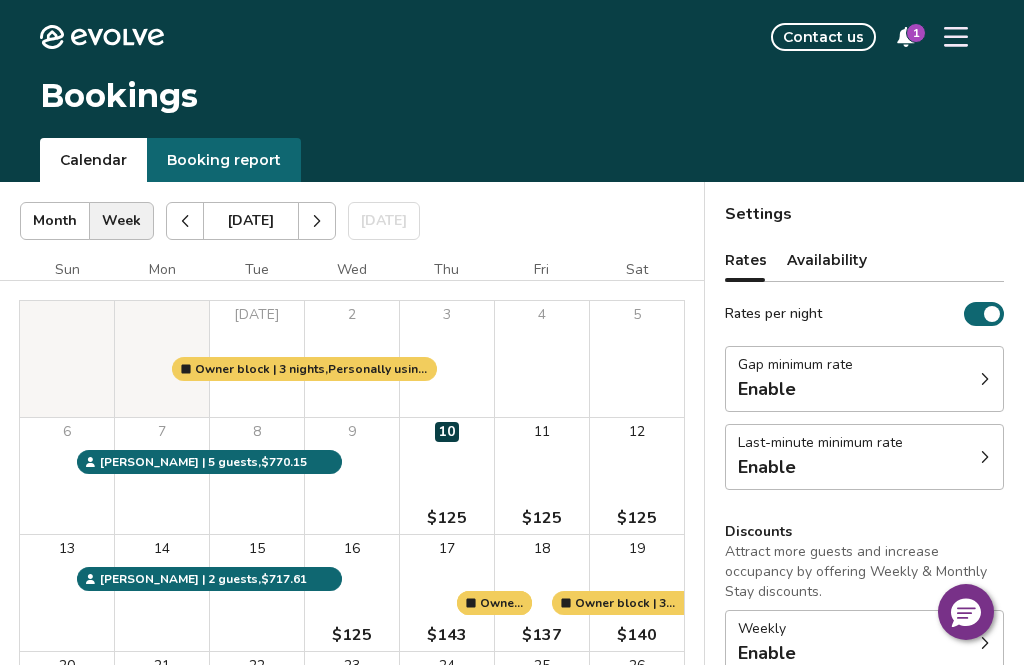click on "Last-minute minimum rate Enable" at bounding box center (864, 457) 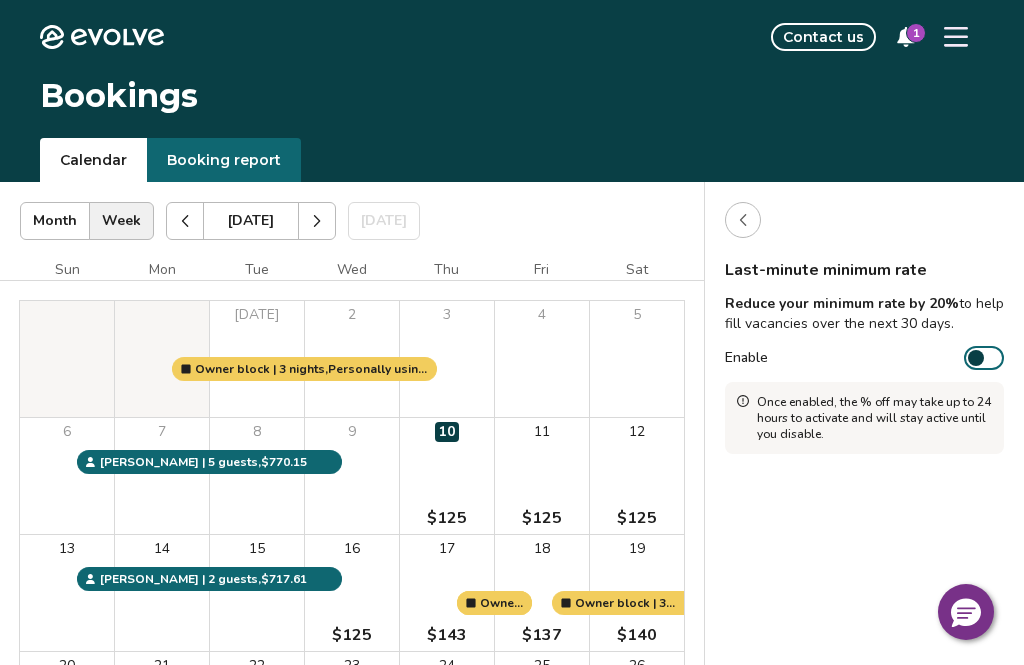 click on "Enable" at bounding box center [984, 358] 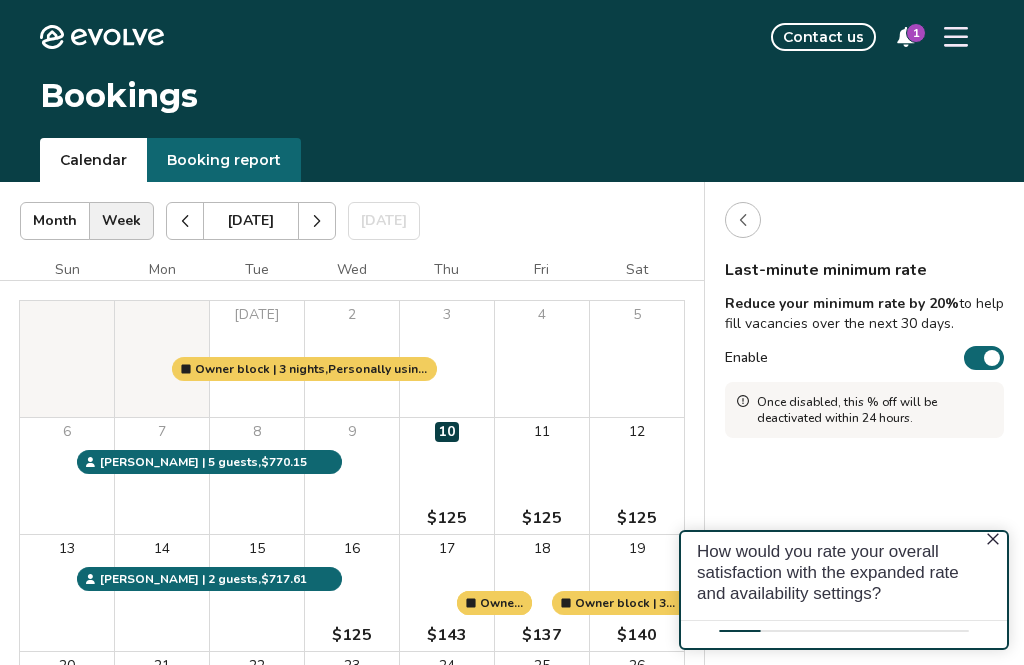scroll, scrollTop: 0, scrollLeft: 0, axis: both 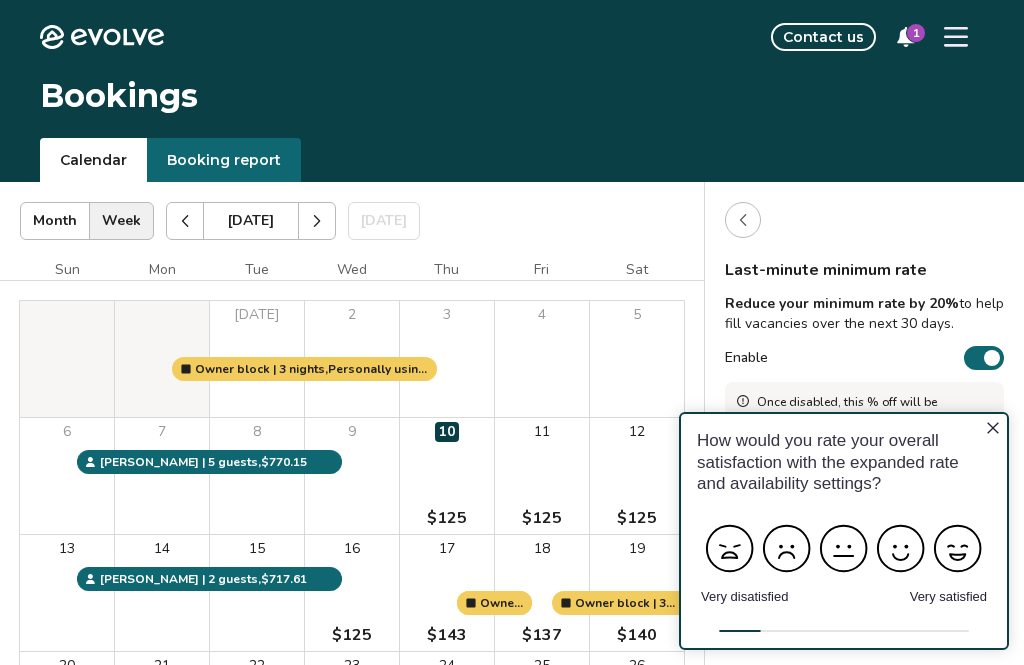 click at bounding box center (743, 220) 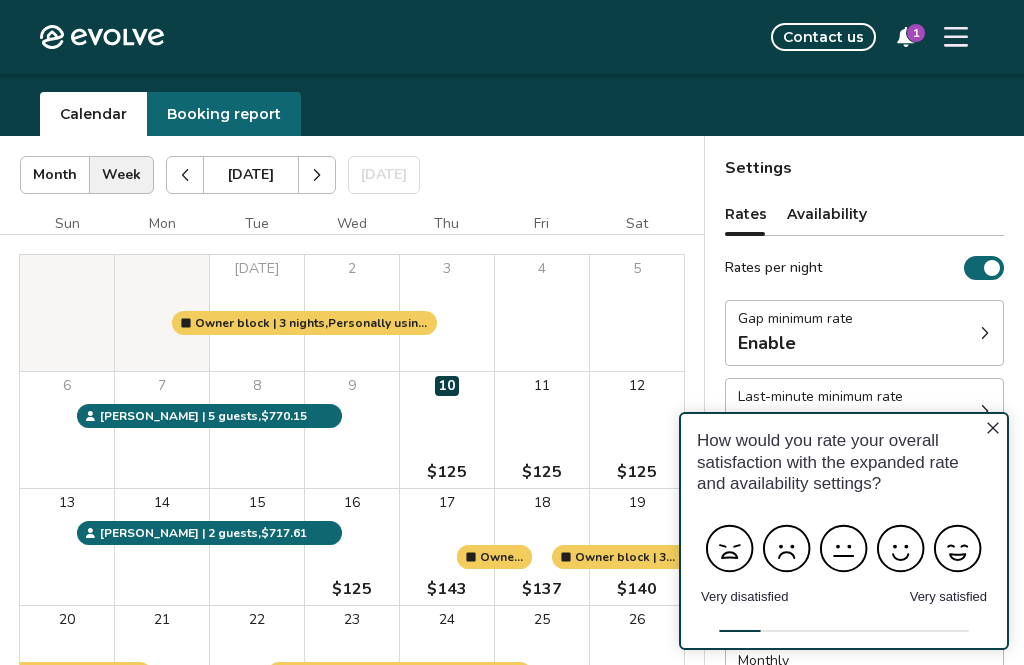 scroll, scrollTop: 55, scrollLeft: 0, axis: vertical 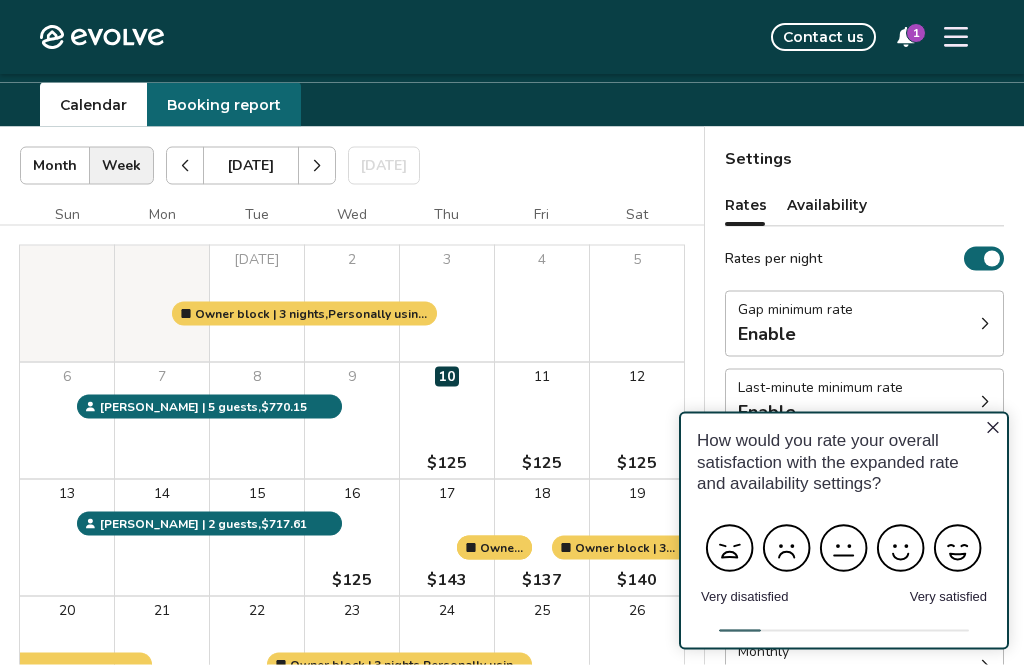 click on "Gap minimum rate Enable" at bounding box center [864, 324] 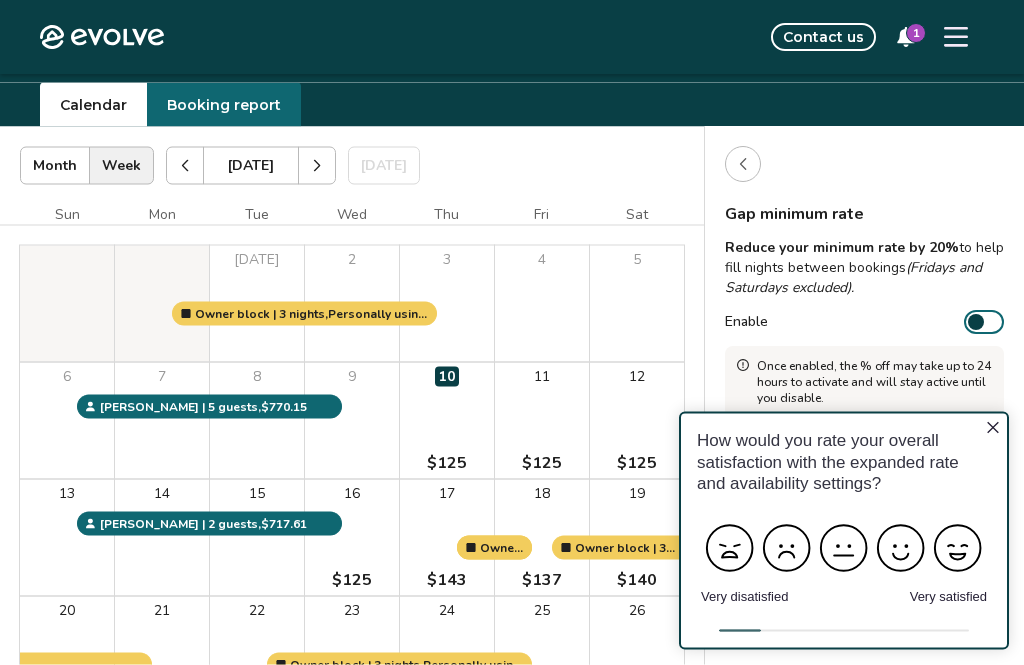 scroll, scrollTop: 56, scrollLeft: 0, axis: vertical 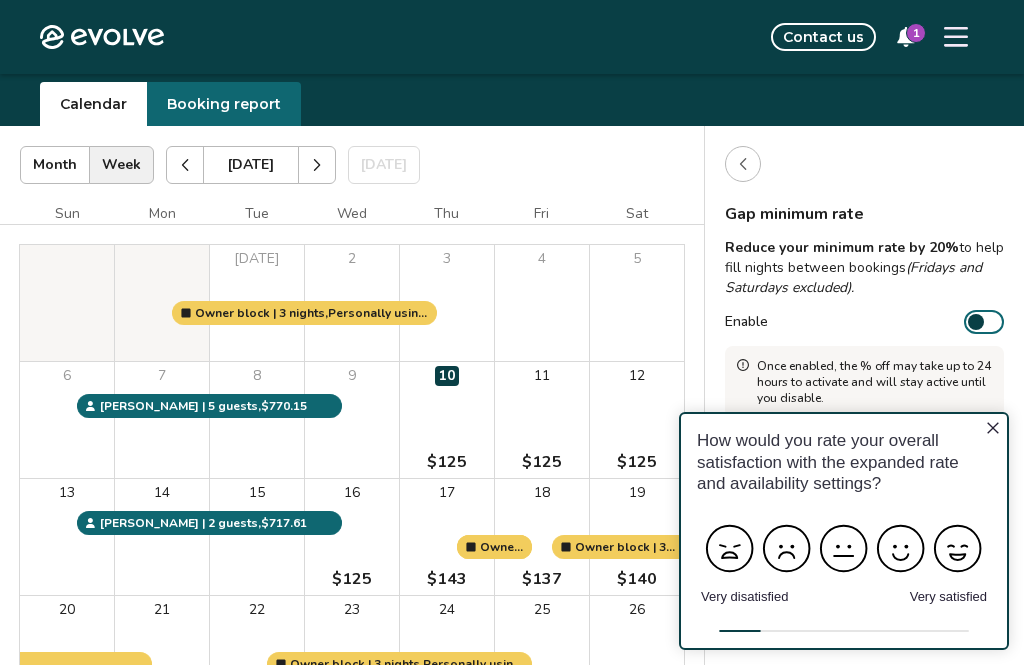 click at bounding box center (976, 322) 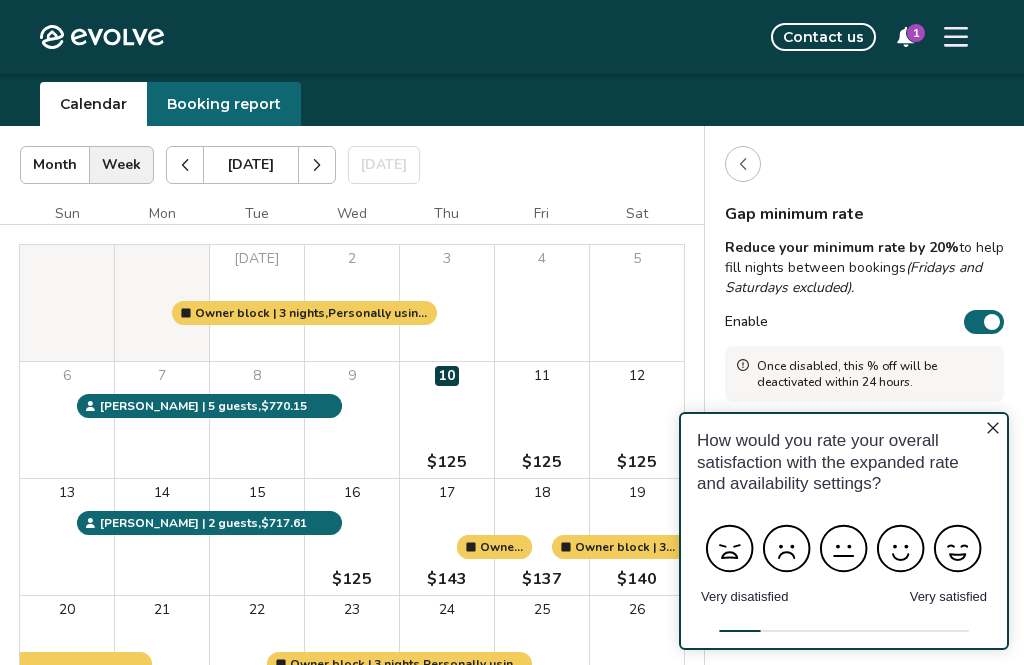click at bounding box center (992, 322) 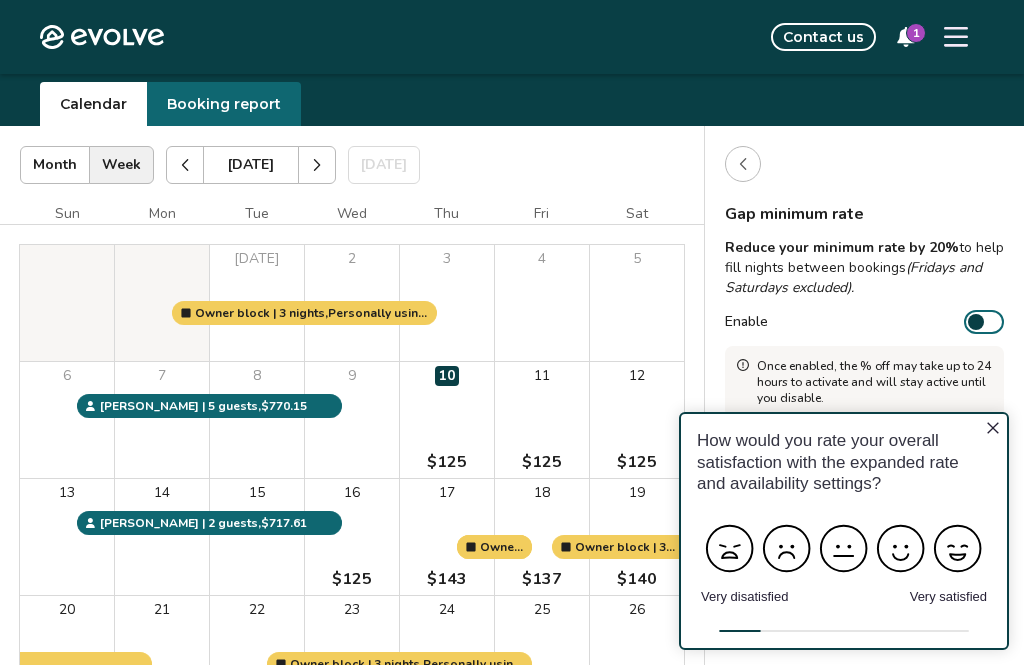 click 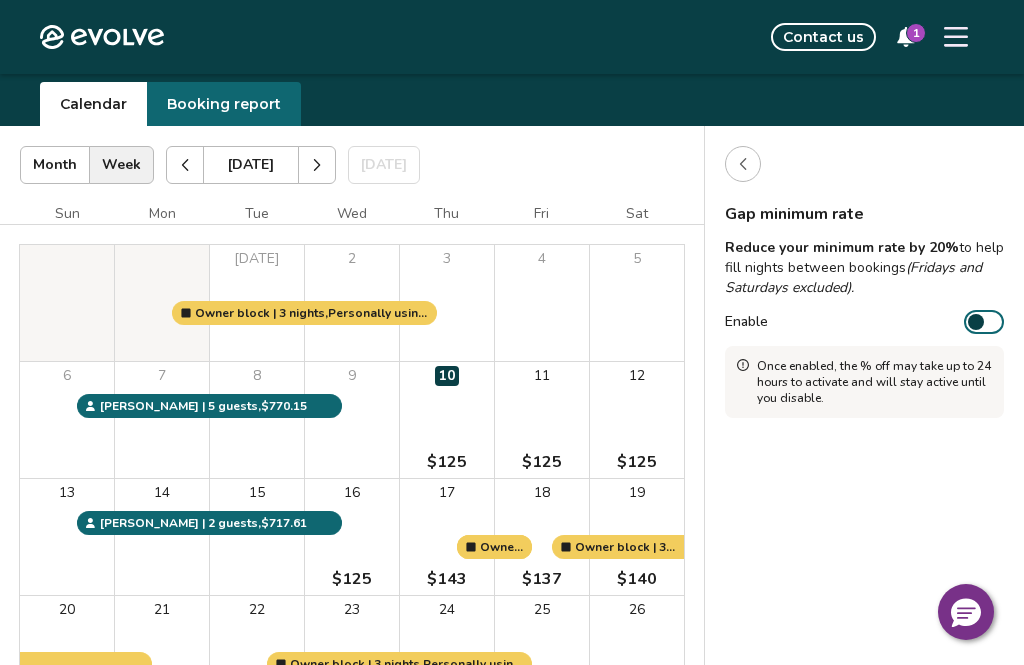 click at bounding box center (743, 164) 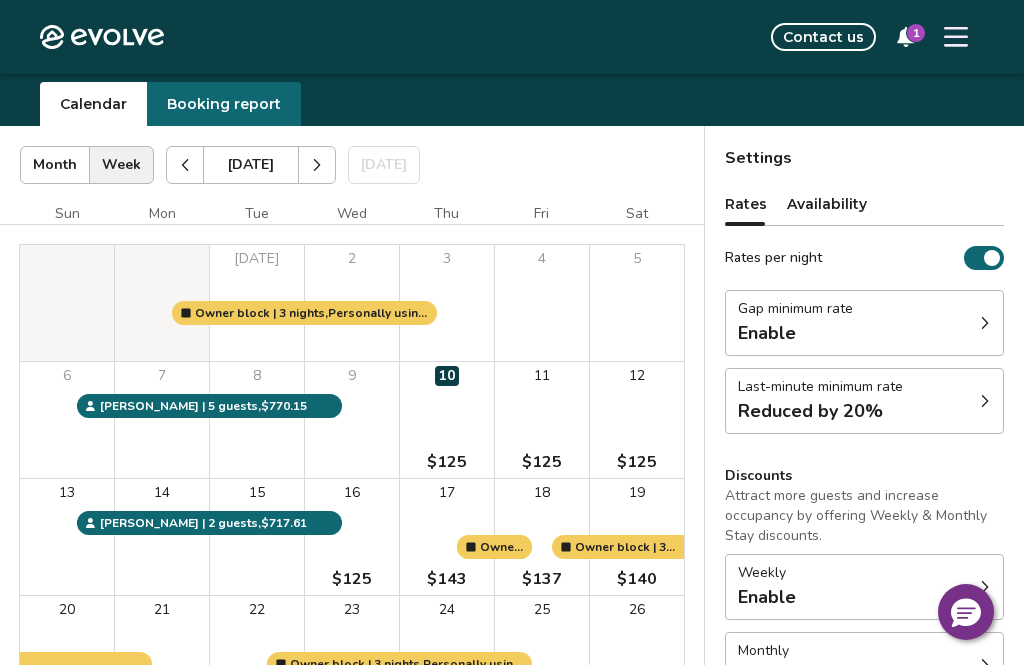 click at bounding box center [985, 401] 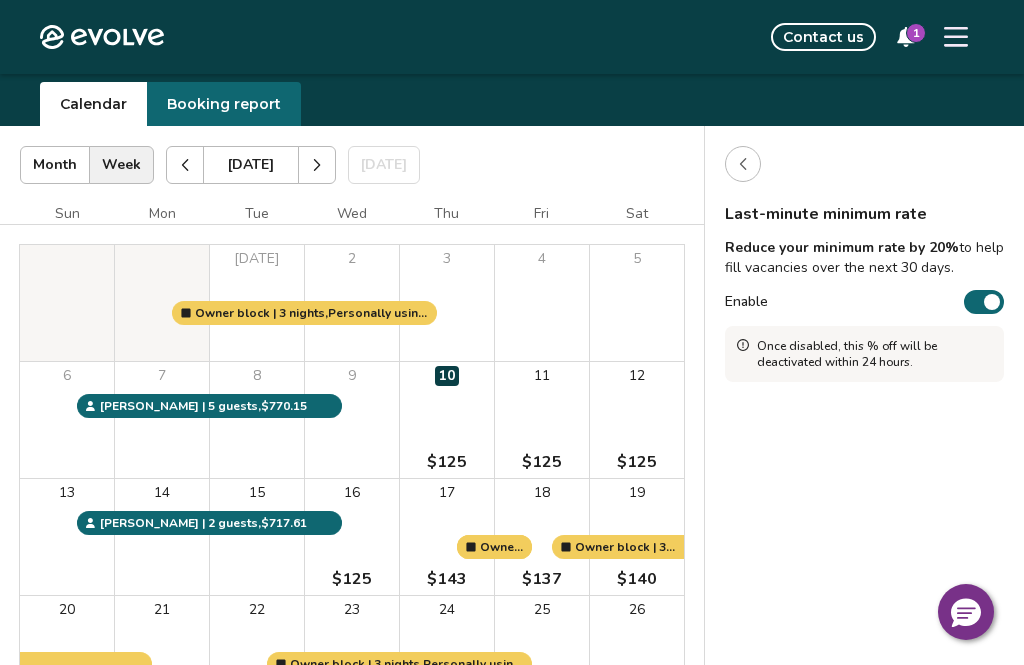 click at bounding box center [992, 302] 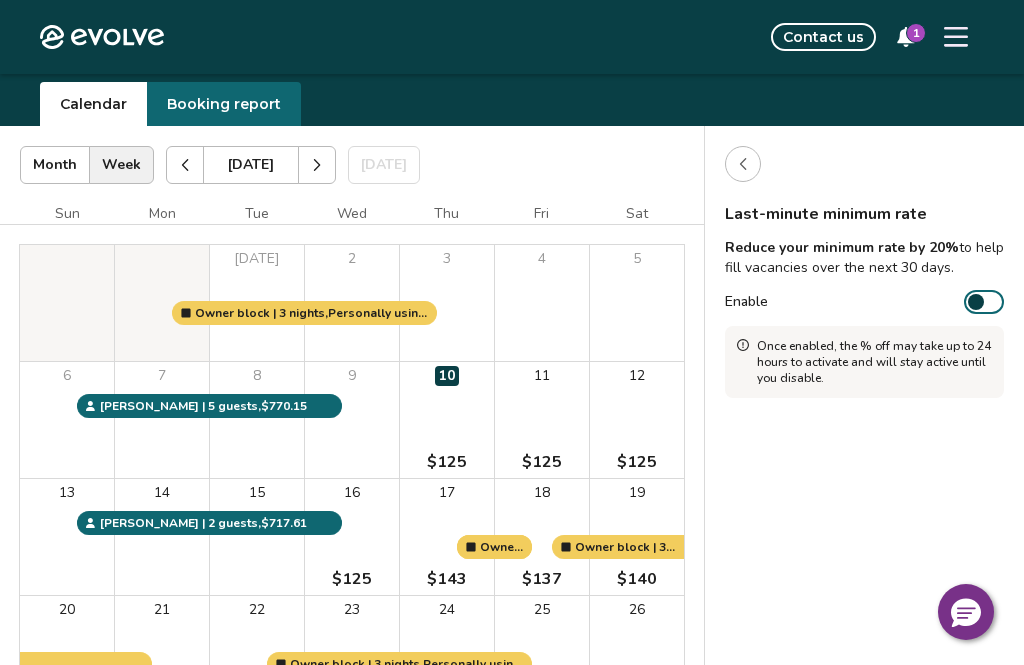 click at bounding box center [743, 164] 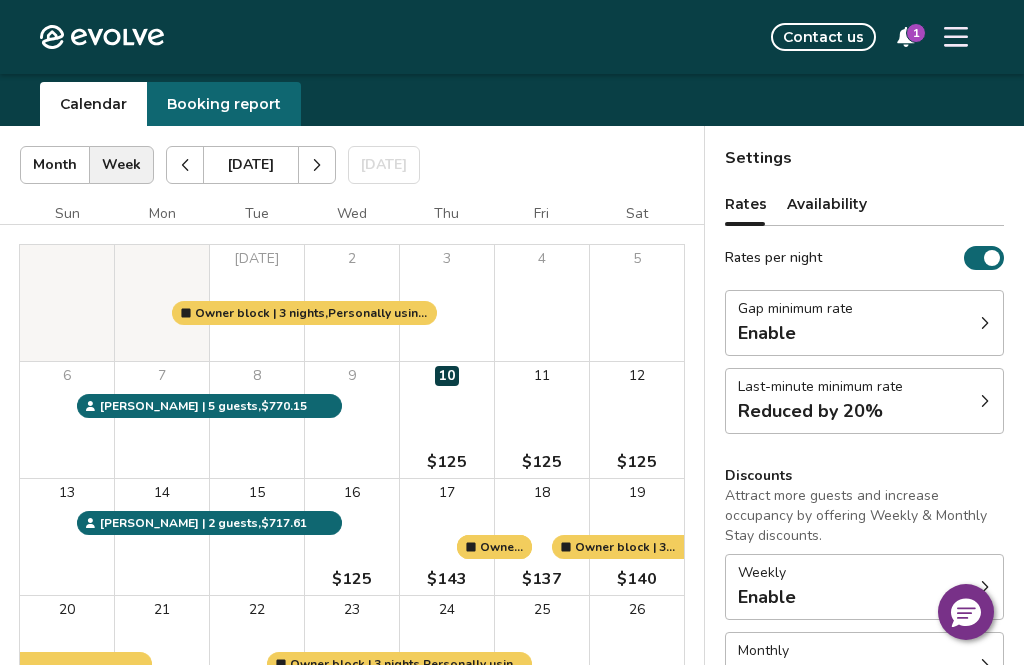 click 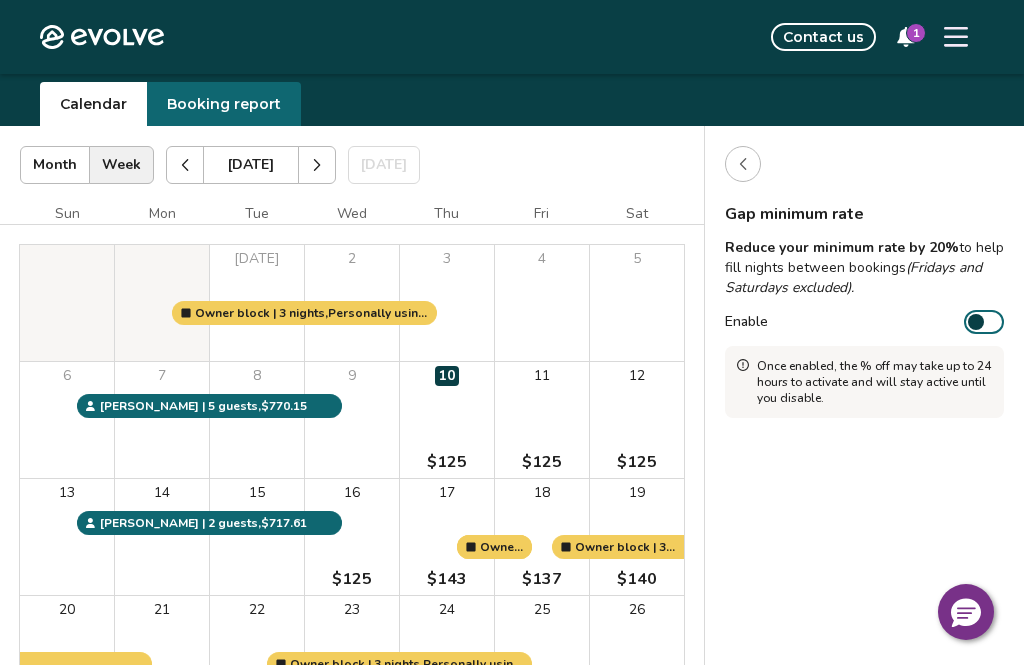 click on "Enable" at bounding box center [984, 322] 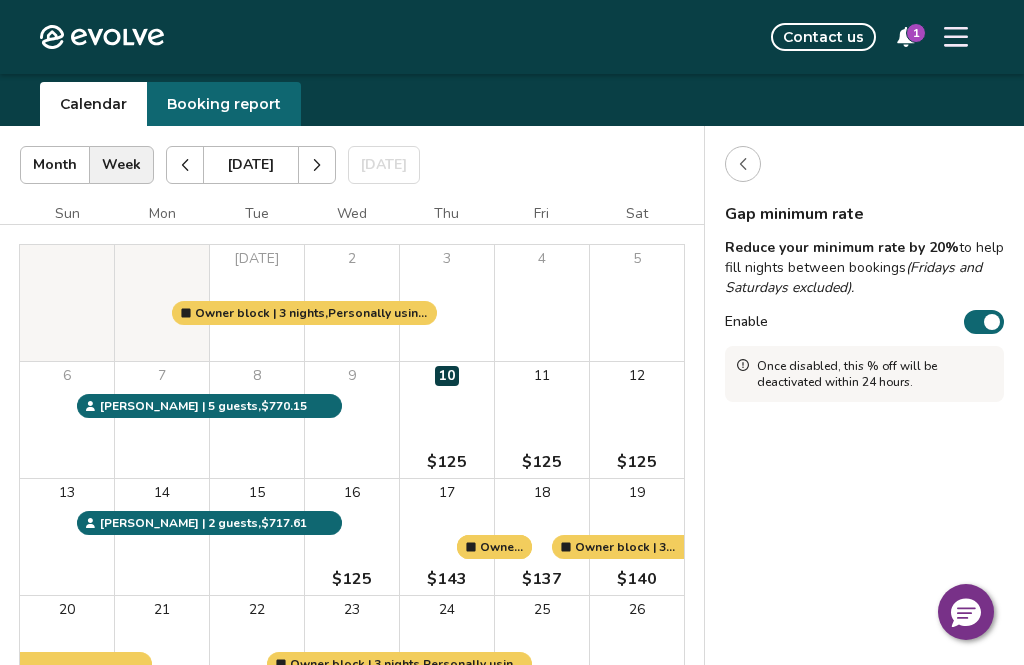 click at bounding box center (992, 322) 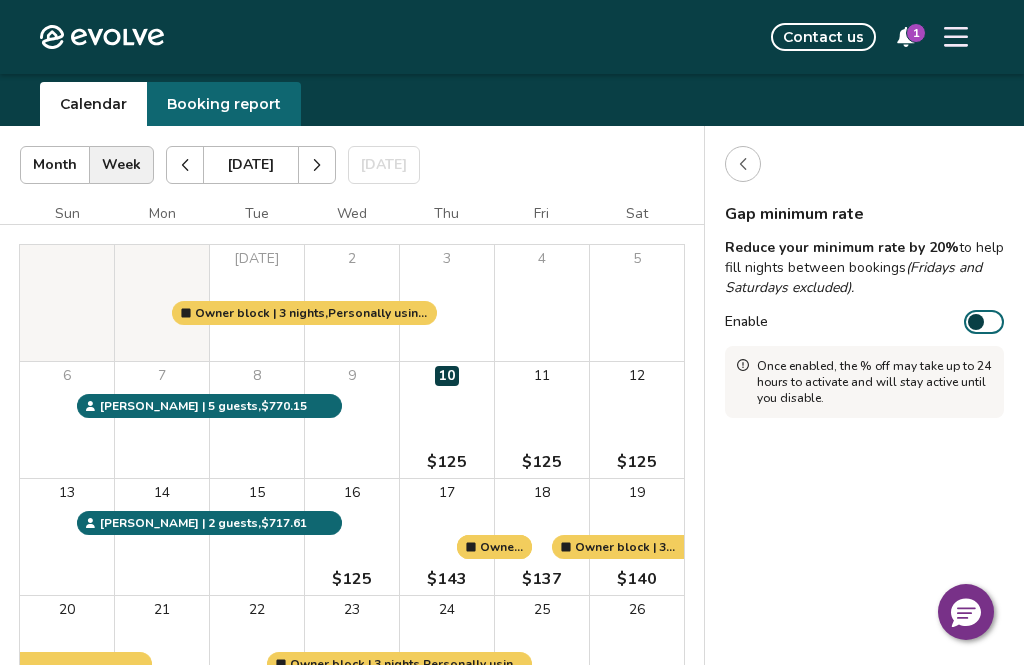 click at bounding box center [743, 164] 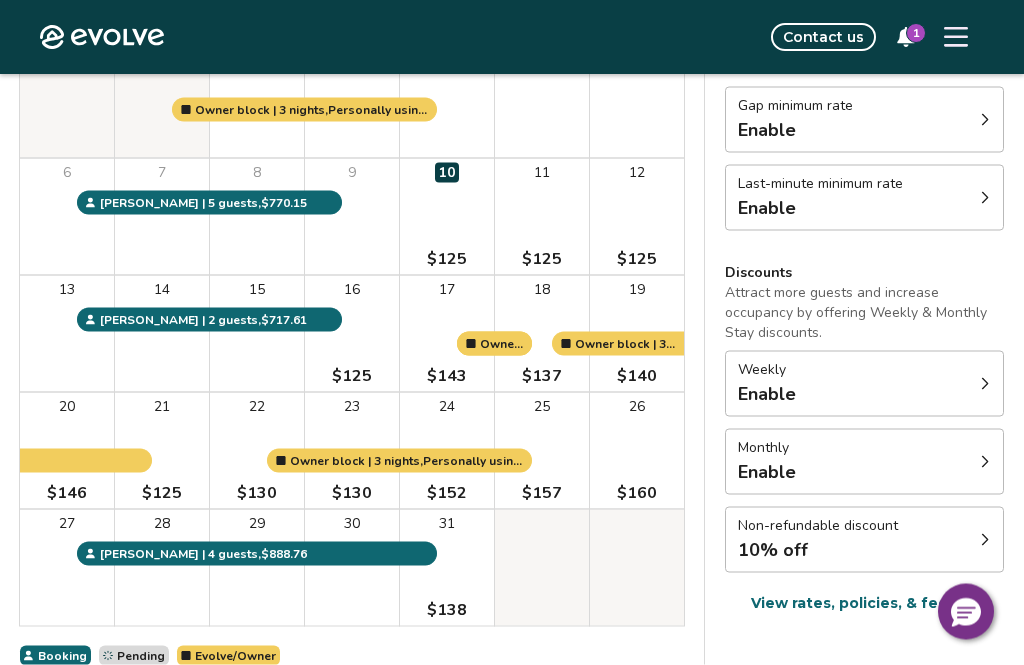 scroll, scrollTop: 260, scrollLeft: 0, axis: vertical 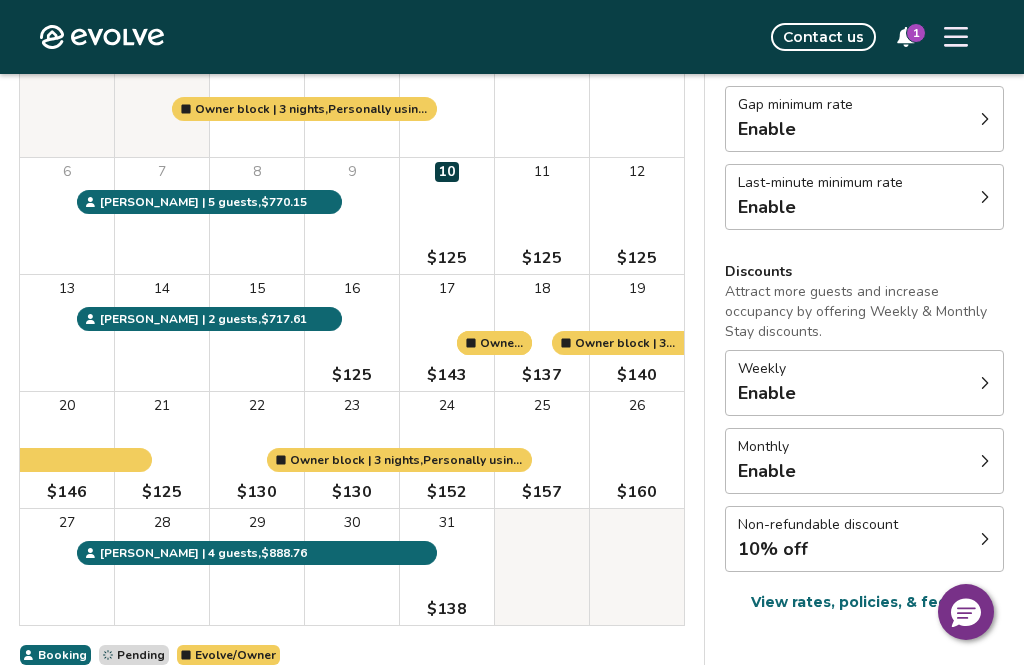 click at bounding box center (985, 539) 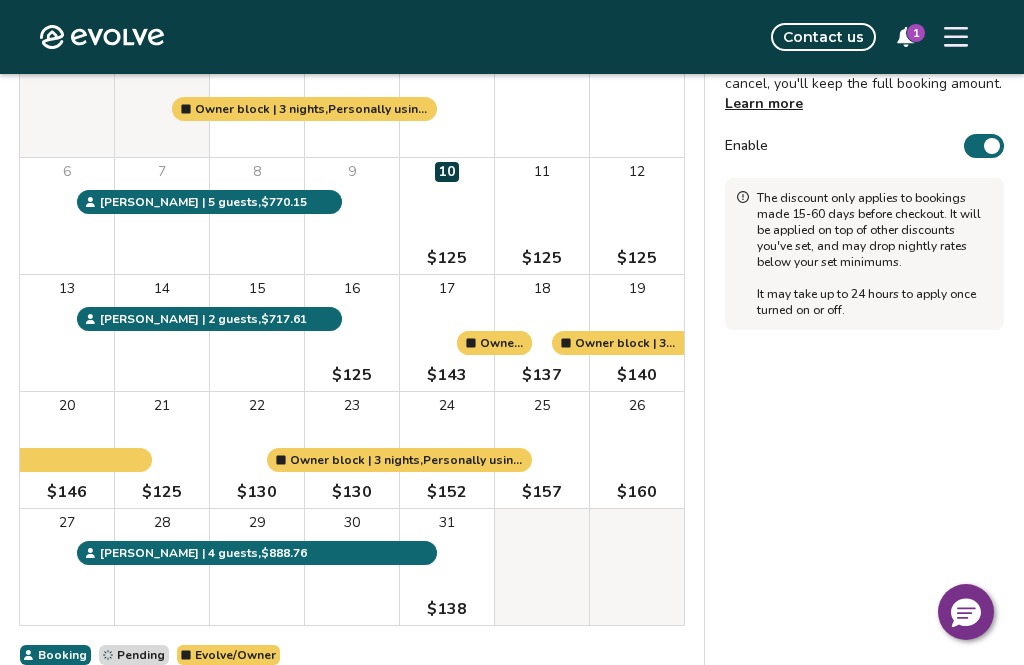 click at bounding box center (992, 146) 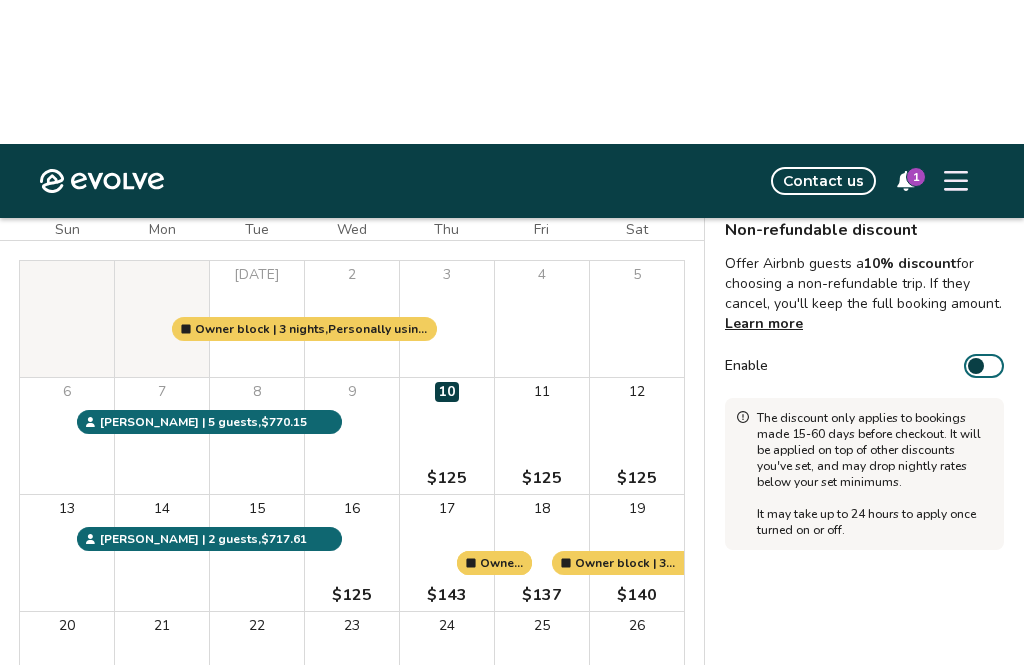 scroll, scrollTop: 0, scrollLeft: 0, axis: both 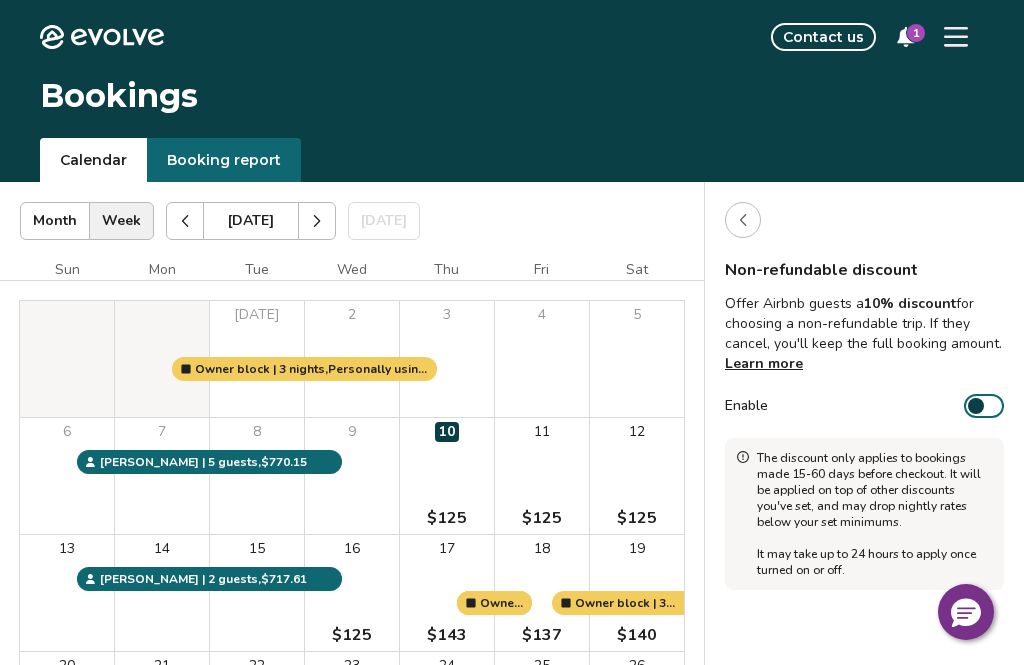 click at bounding box center (743, 220) 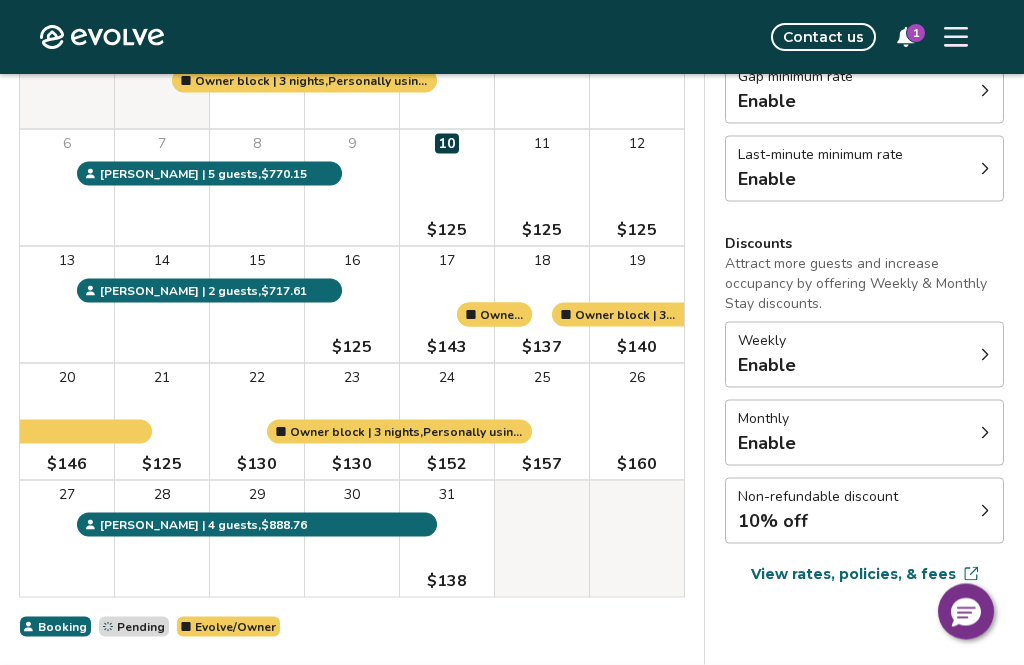 scroll, scrollTop: 305, scrollLeft: 0, axis: vertical 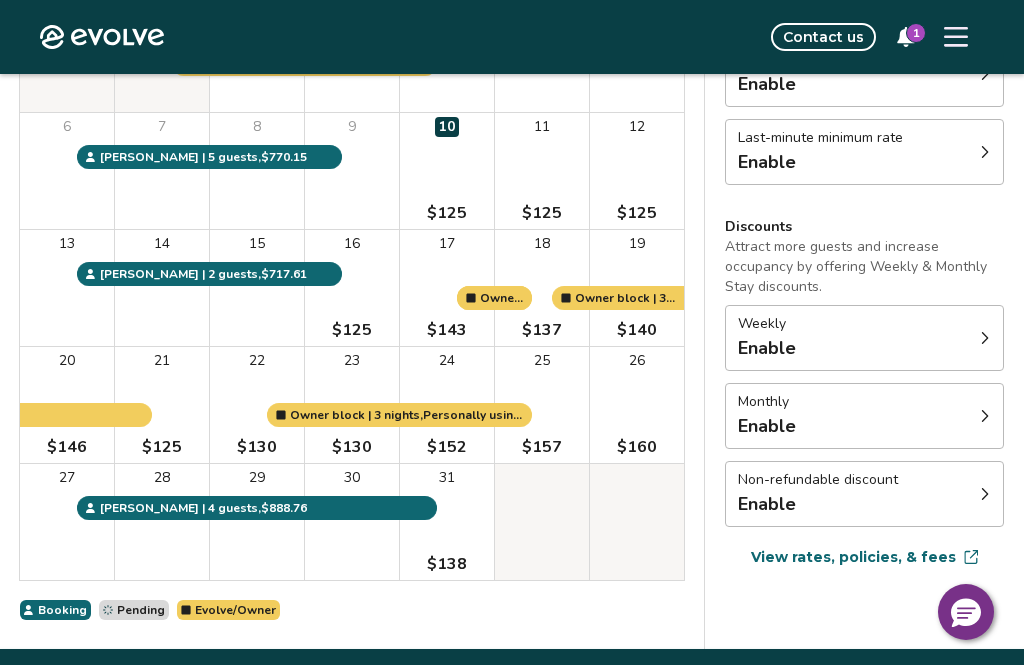 click on "Weekly Enable" at bounding box center [864, 338] 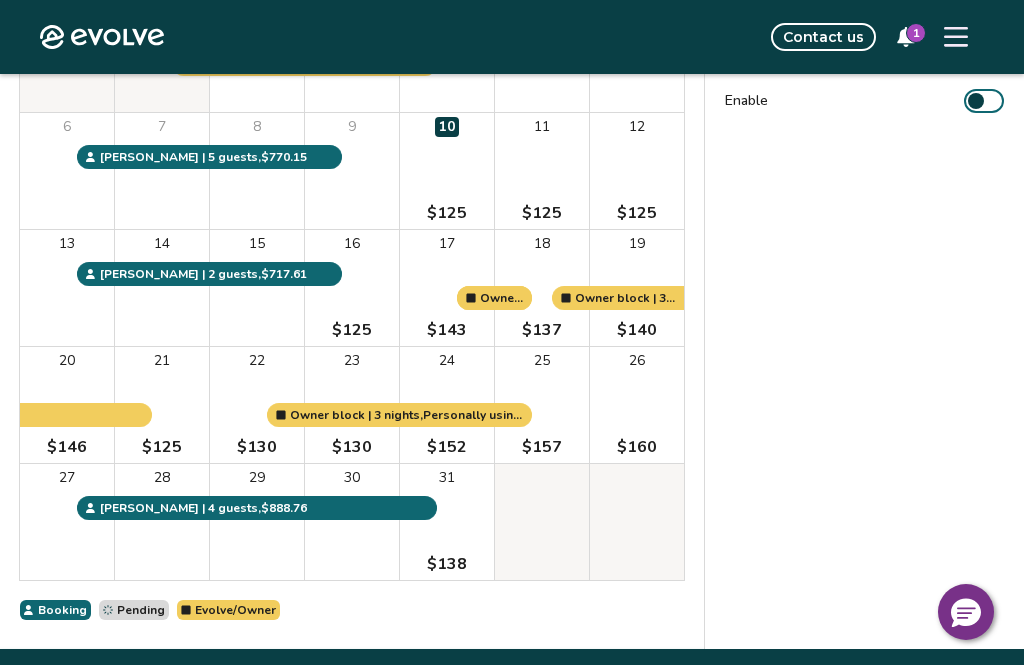 click on "Contact us 1" at bounding box center (586, 37) 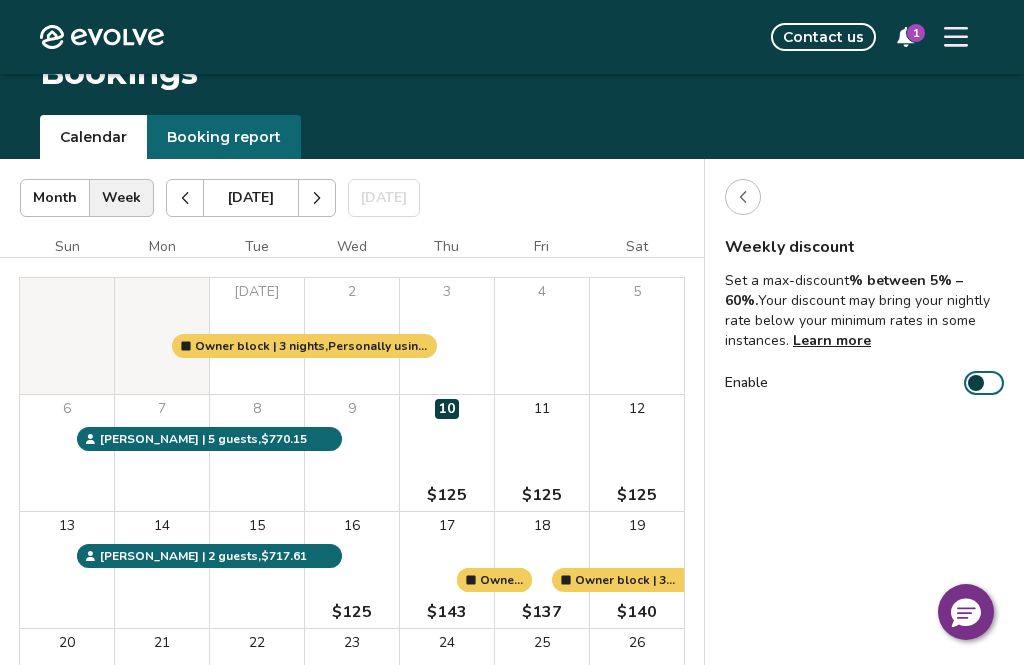 scroll, scrollTop: 25, scrollLeft: 0, axis: vertical 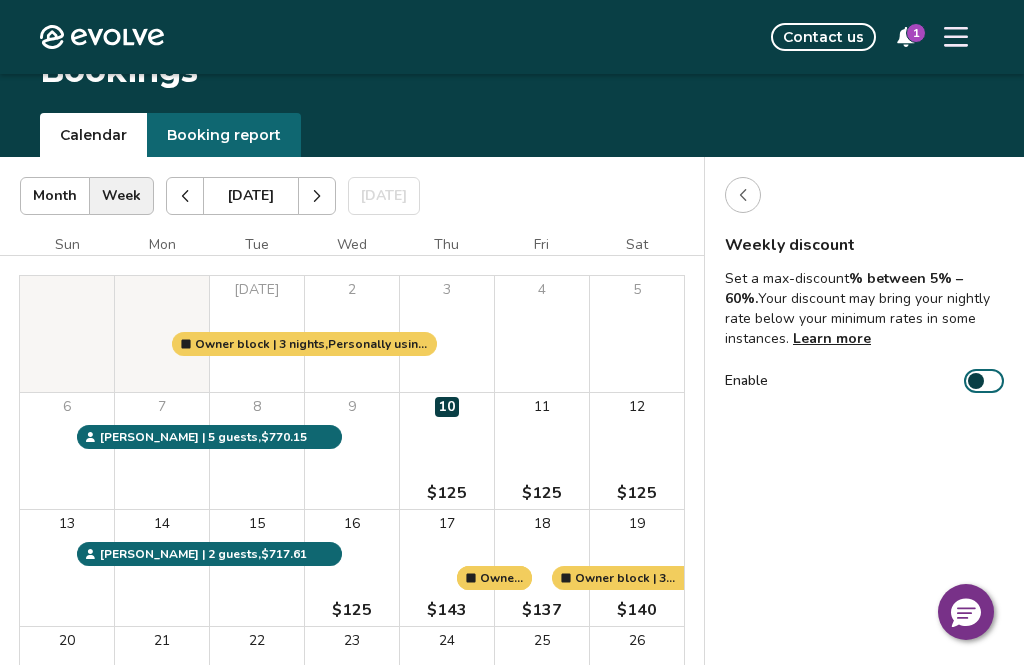 click at bounding box center (743, 195) 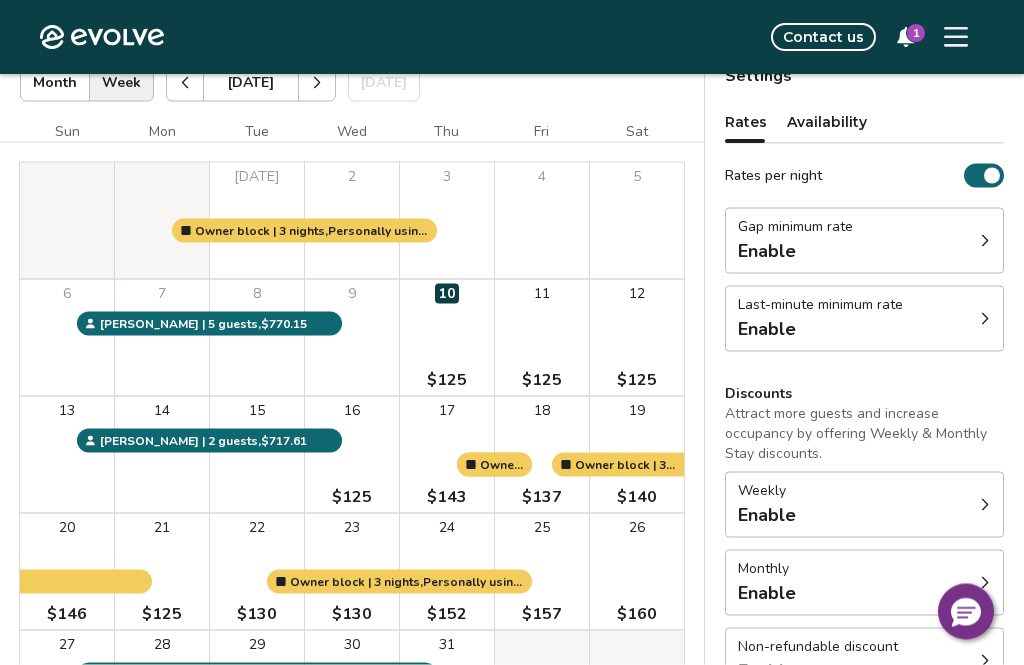 scroll, scrollTop: 137, scrollLeft: 0, axis: vertical 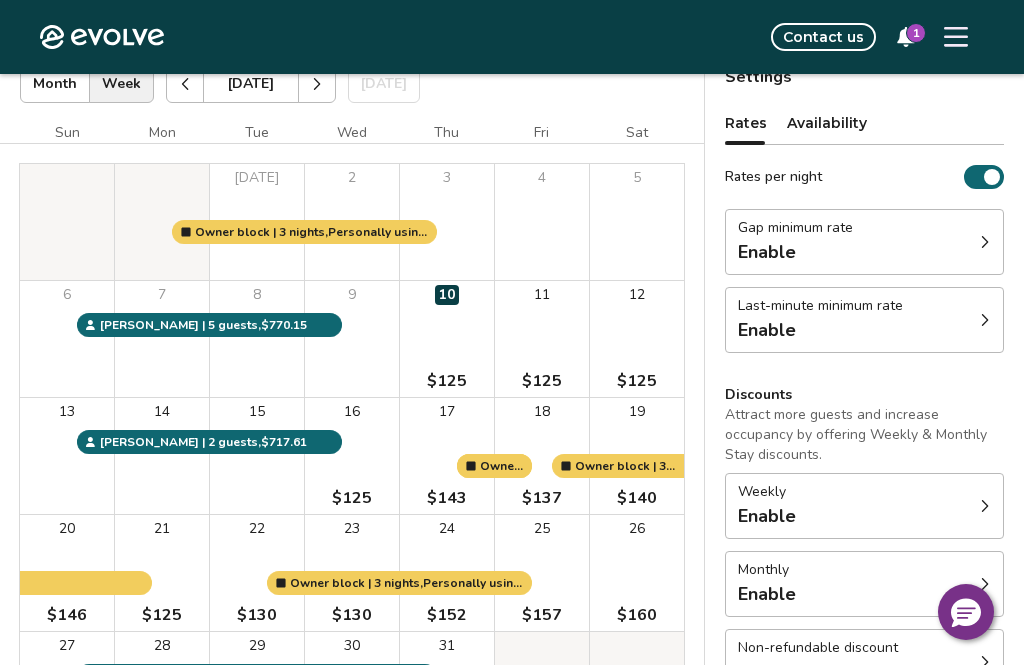 click 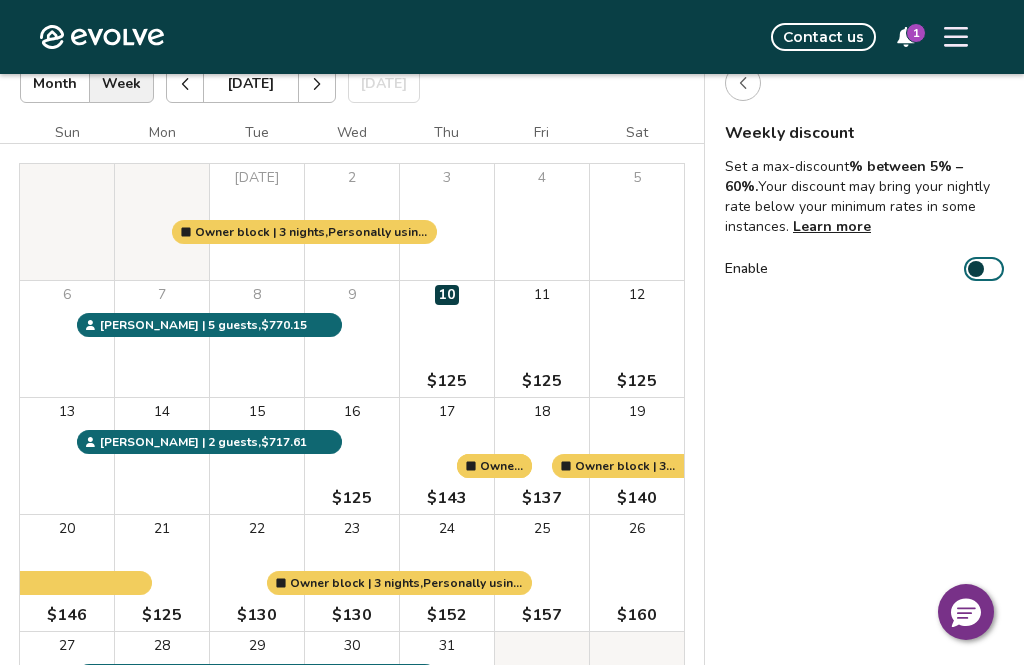 click 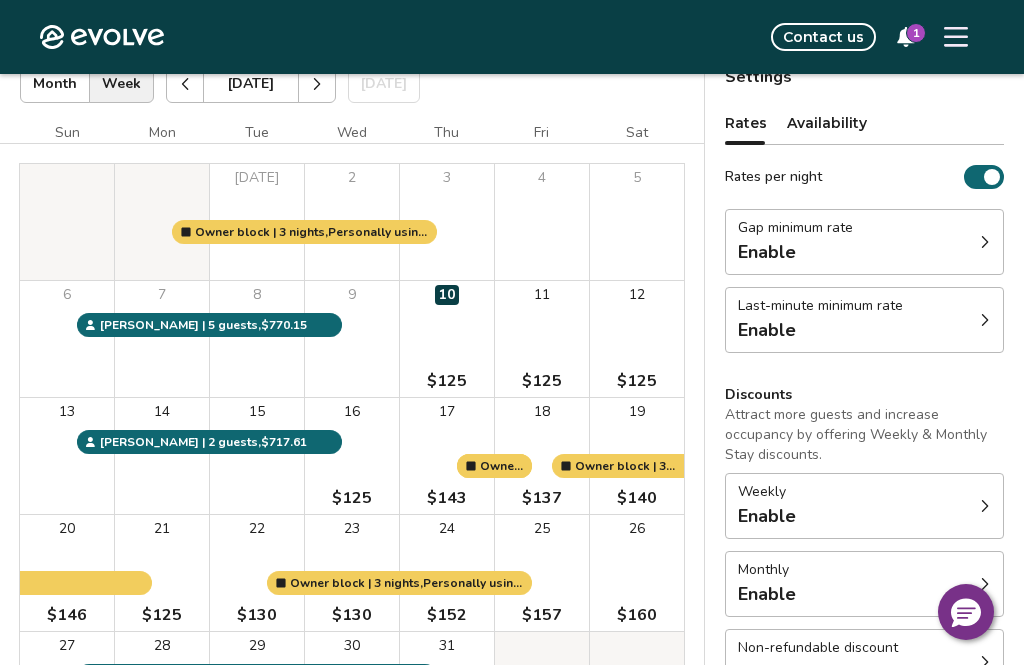 click on "Monthly Enable" at bounding box center (864, 584) 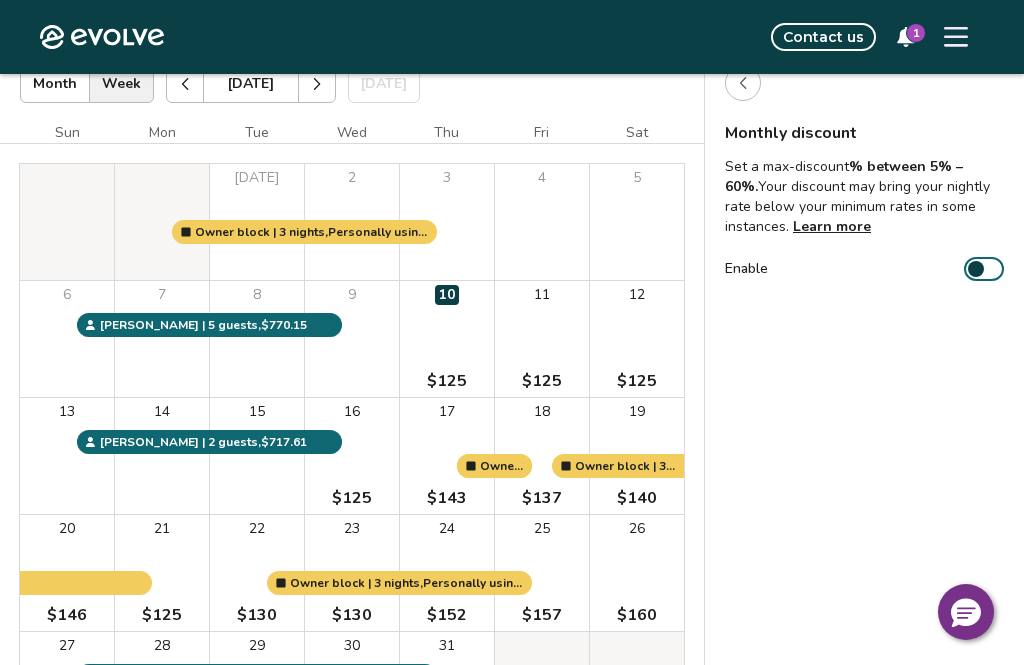 click at bounding box center (743, 83) 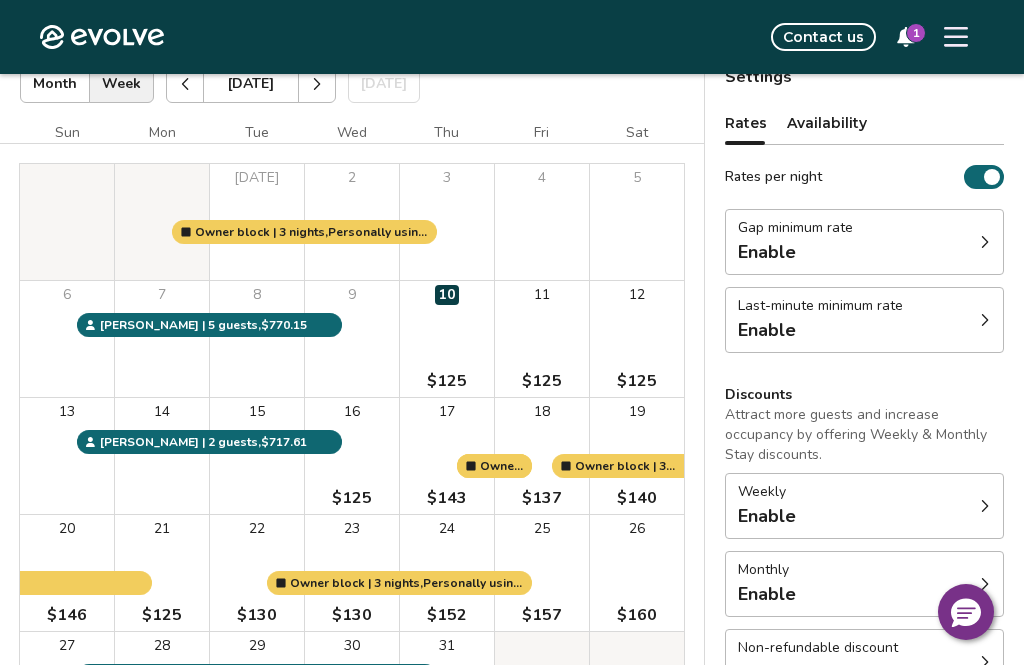 click on "Enable" at bounding box center [818, 672] 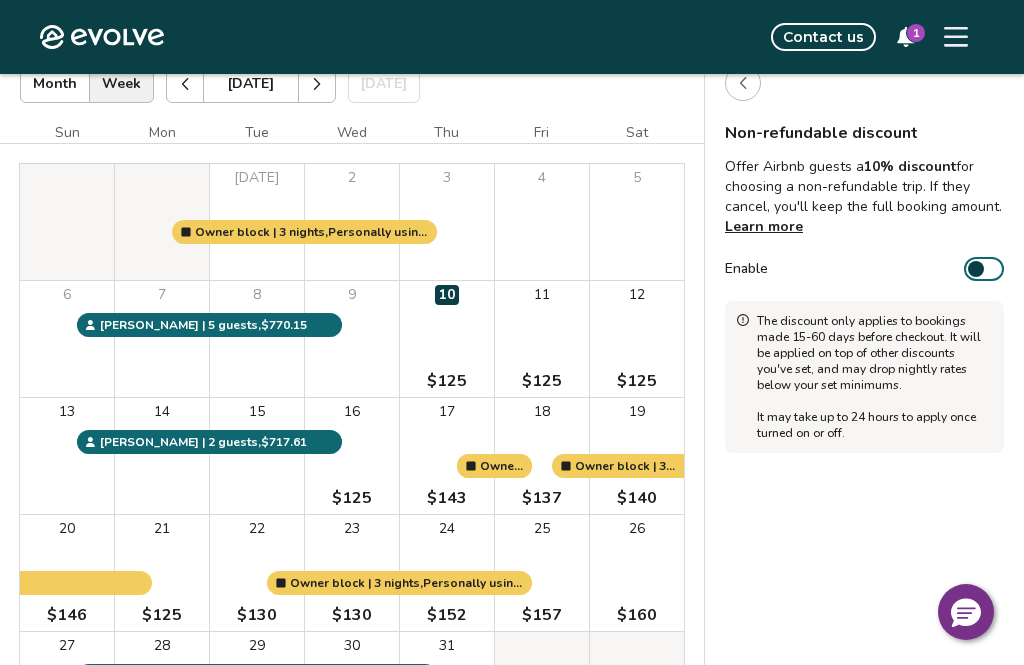 click at bounding box center (743, 83) 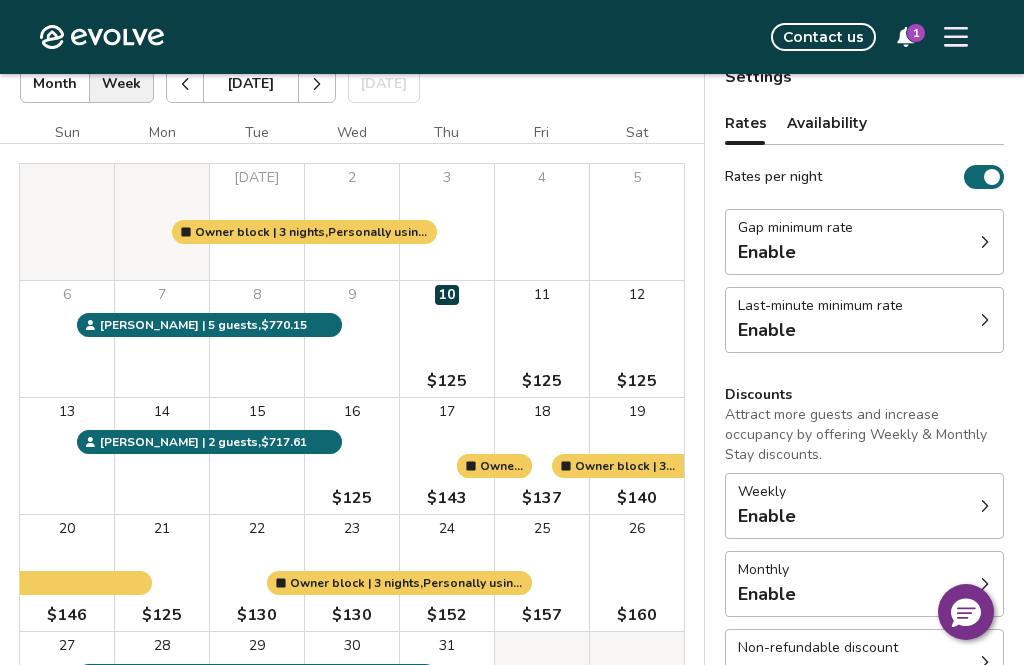 click on "Last-minute minimum rate Enable" at bounding box center (864, 320) 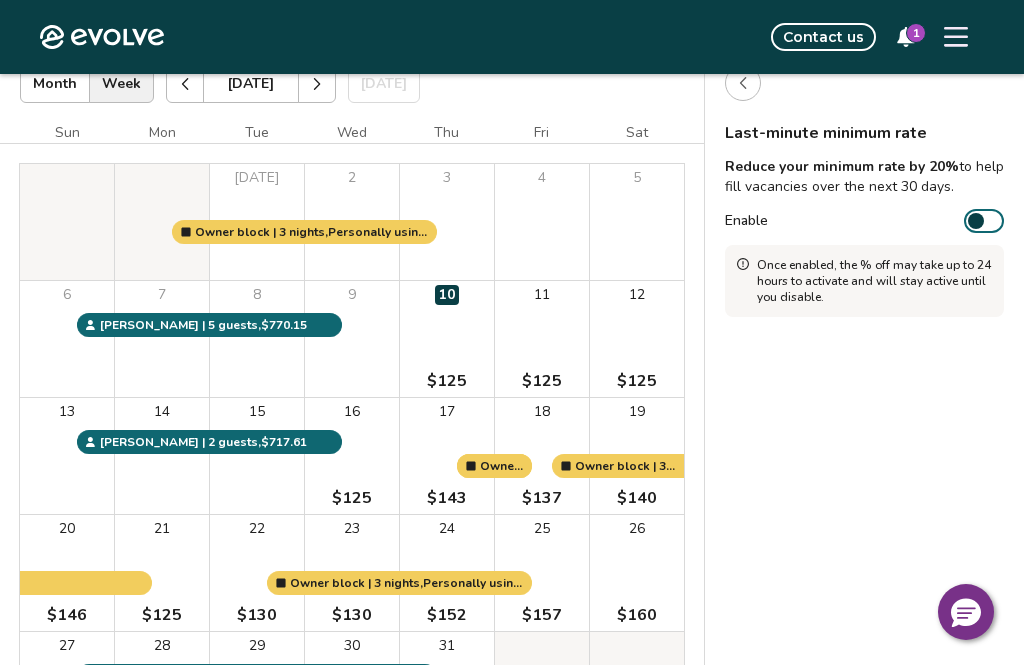 click 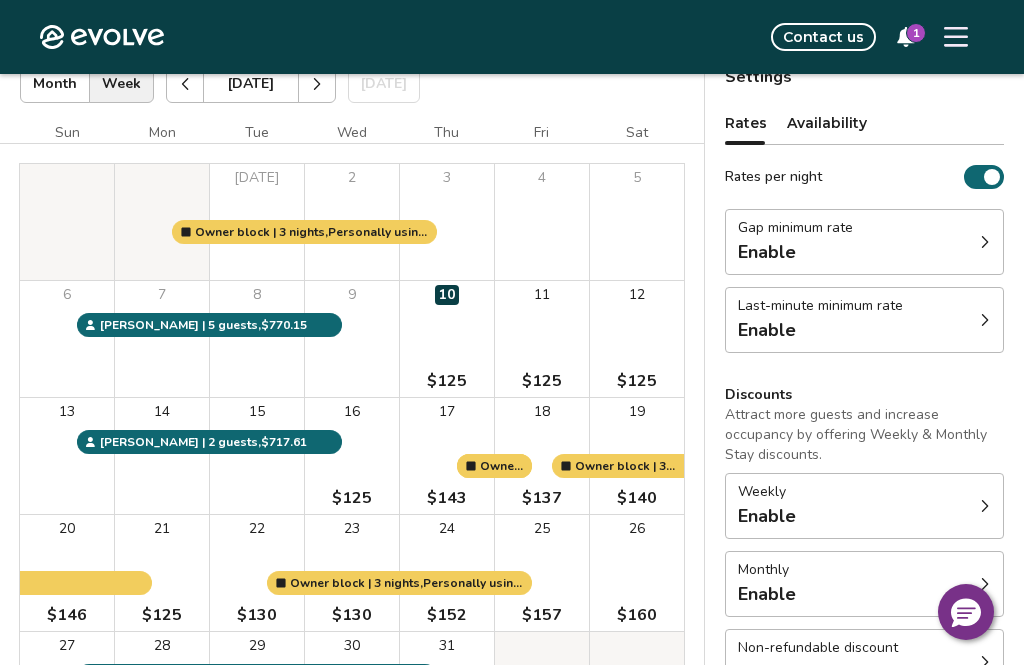 click on "Gap minimum rate Enable" at bounding box center (864, 242) 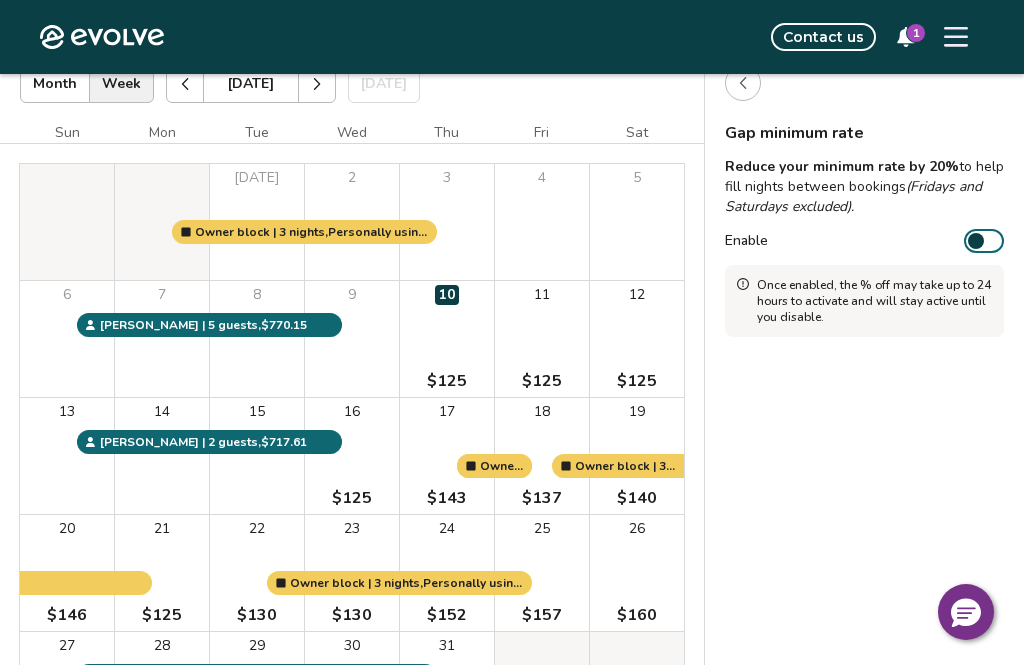 click at bounding box center (743, 83) 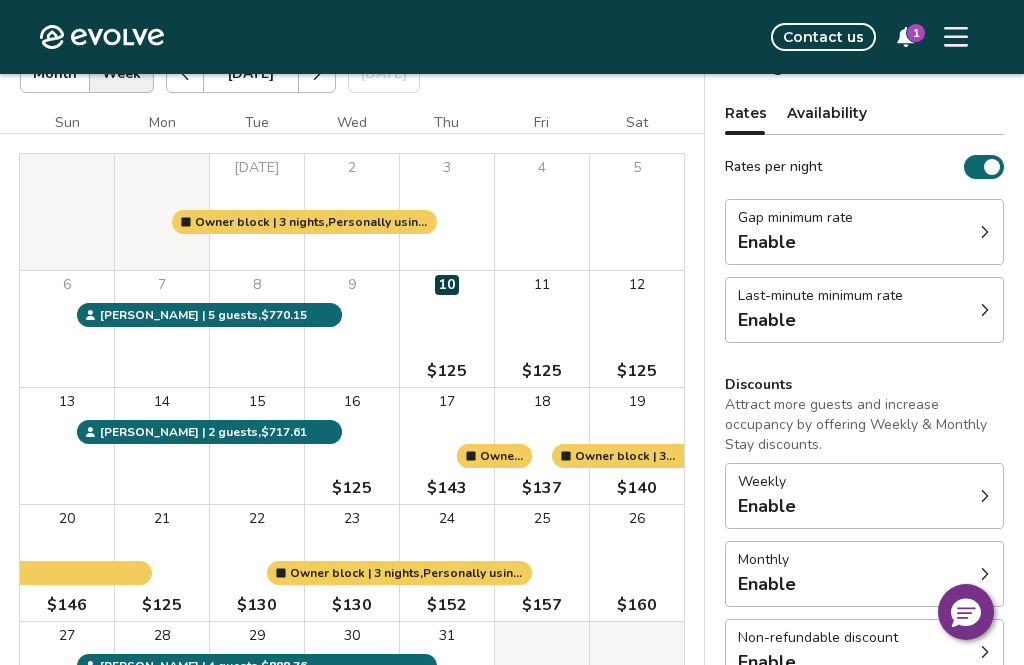 scroll, scrollTop: 141, scrollLeft: 0, axis: vertical 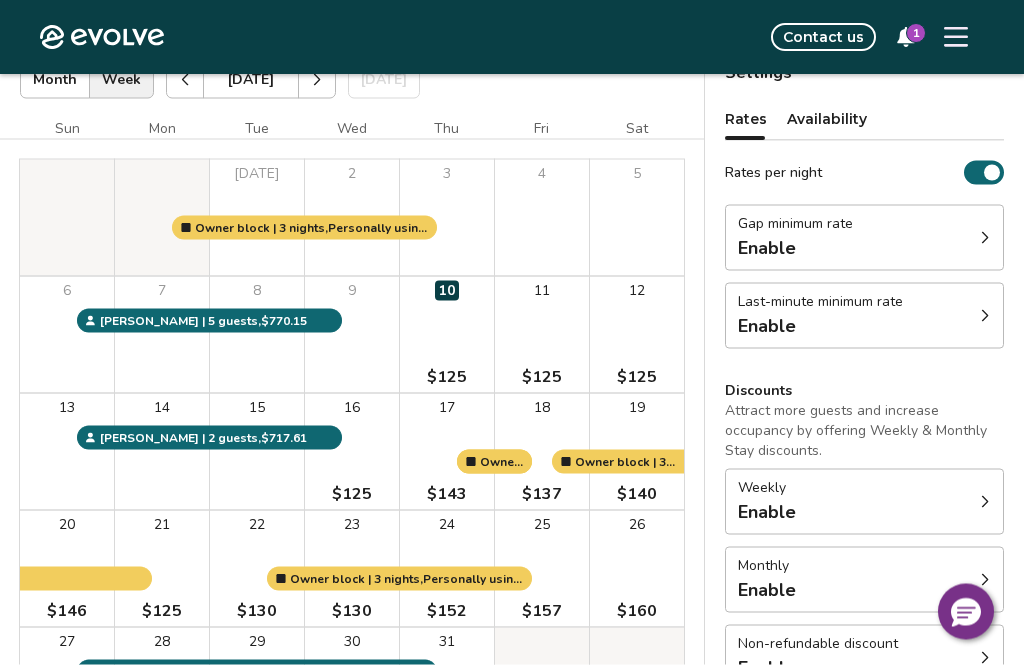 click 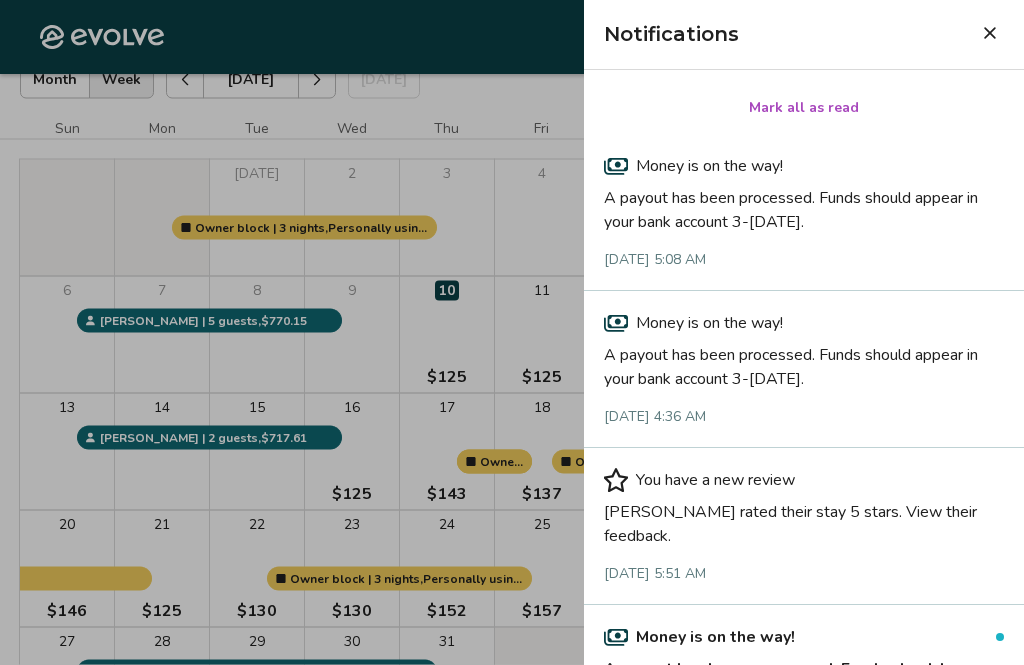 scroll, scrollTop: 142, scrollLeft: 0, axis: vertical 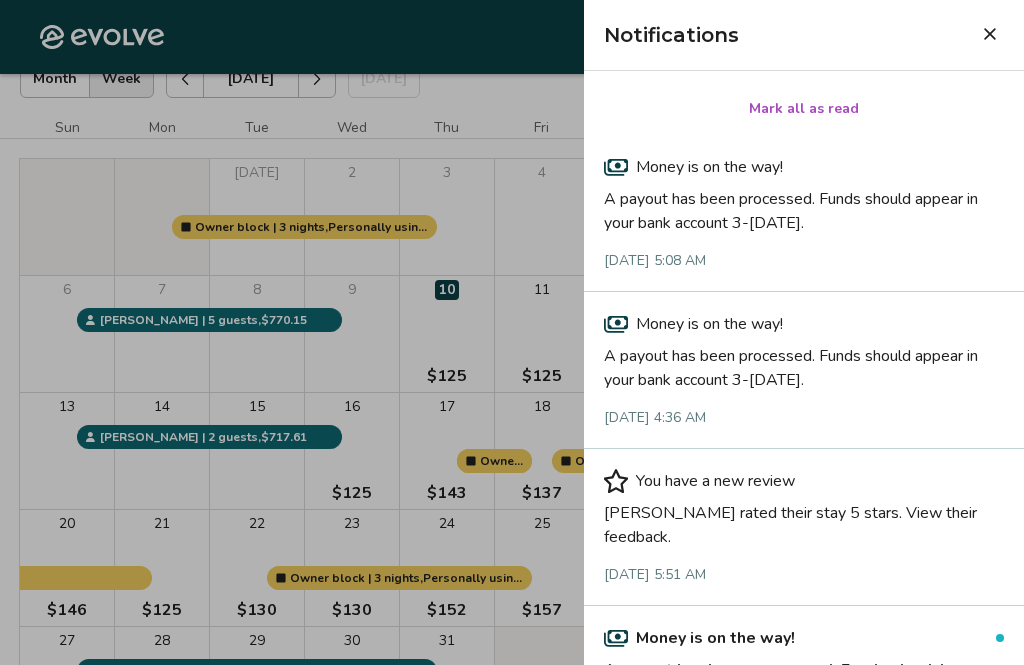 click on "Mark all as read" at bounding box center (804, 109) 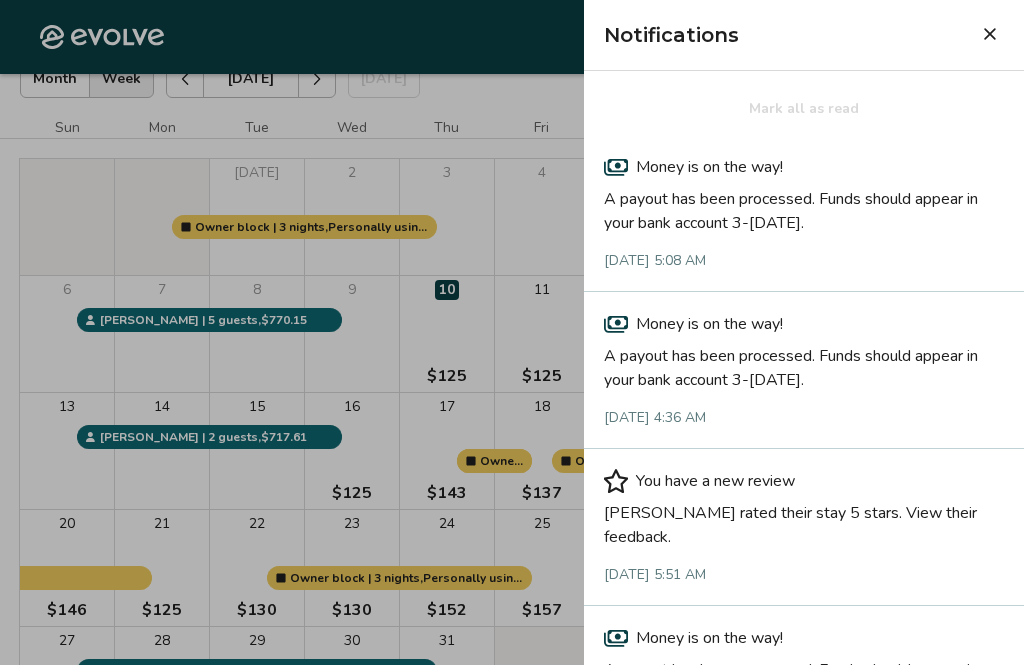 click at bounding box center [990, 34] 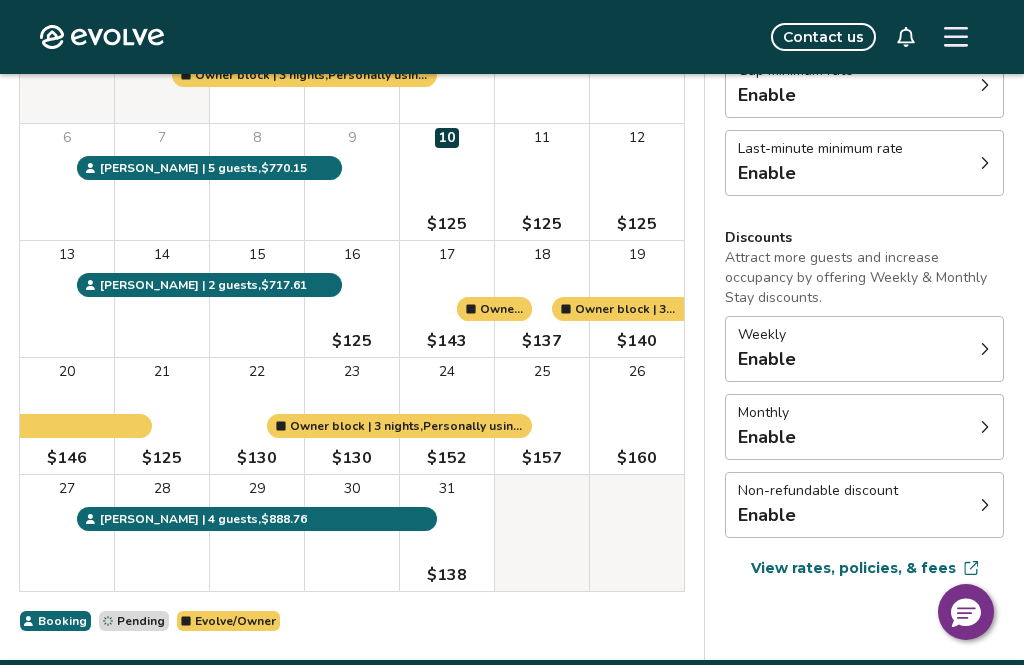 scroll, scrollTop: 305, scrollLeft: 0, axis: vertical 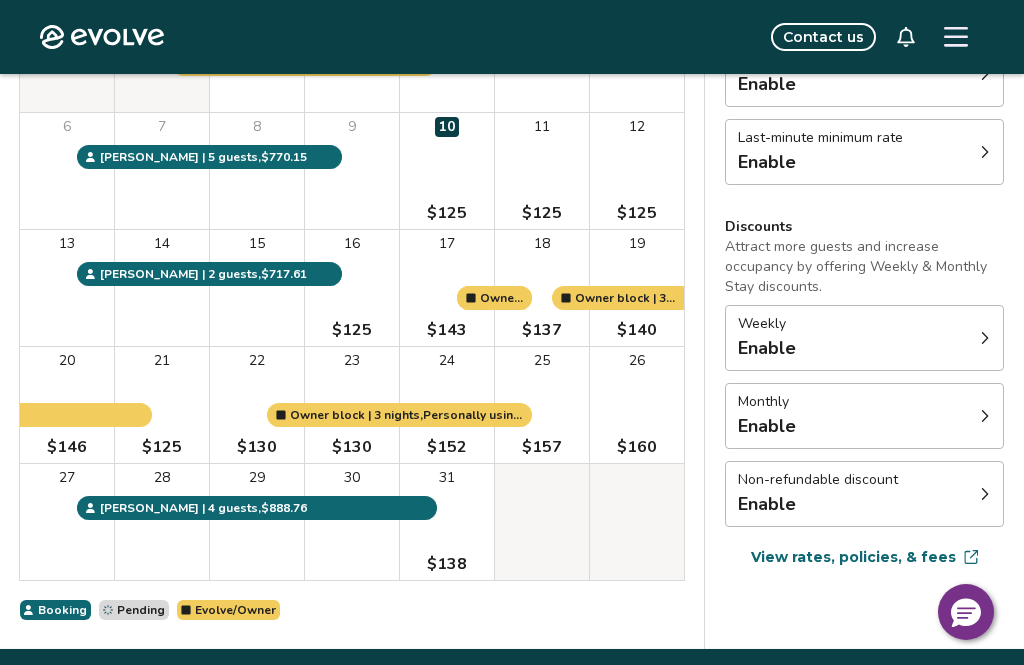 click on "View rates, policies, & fees" at bounding box center [864, 557] 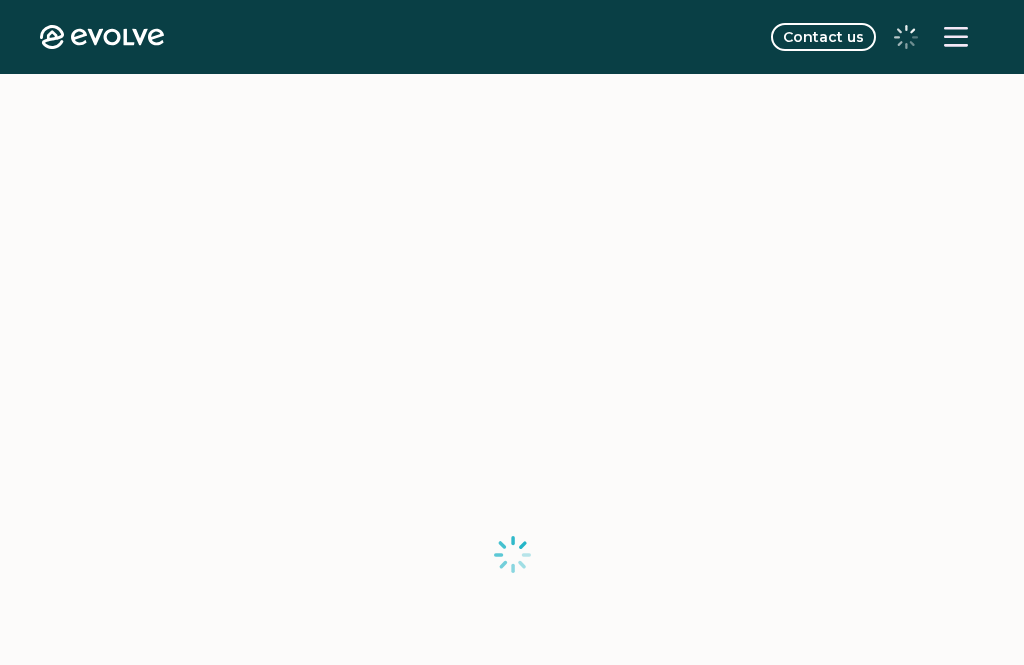 scroll, scrollTop: 0, scrollLeft: 0, axis: both 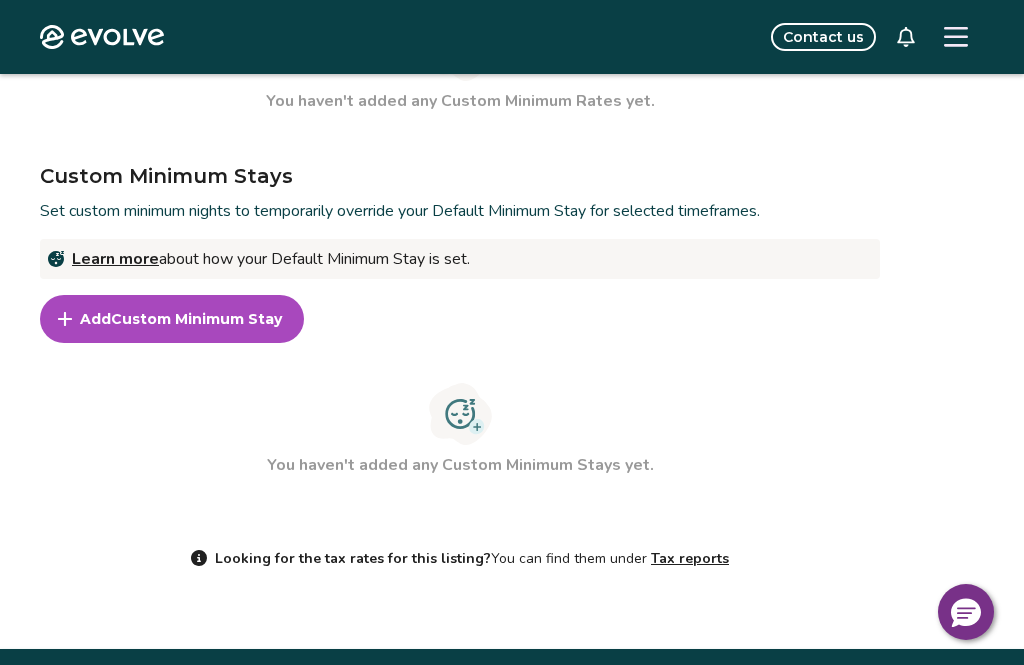 click on "Fees Cleaning Fee $110 Edit Default minimum stay & rate Default Minimum Stay This is the lowest number of consecutive nights that a guest can book. 3 Edit Default Minimum Rate (DMR) This is your ground floor pricing that can only be overridden by Custom Minimum Rates. $125 Edit Custom Minimum Rates Temporarily replace your Default Minimum during specific timeframes with Custom Minimum Rates. Peak seasons, holidays, or popular local events are great opportunities to set adjusted ground-floor pricing via Custom Minimum Rates. We won't drop below each figure during its date range, and you can change them at any time. Learn more Add  Custom Minimum Rate You haven't added any Custom Minimum Rates yet.  Custom Minimum Stays Set custom minimum nights to temporarily override your Default Minimum Stay for selected timeframes. Learn more  about how your Default Minimum Stay is set. Add  Custom Minimum Stay You haven't added any Custom Minimum Stays yet.  Looking for the tax rates for this listing?   Tax reports" at bounding box center [512, -10] 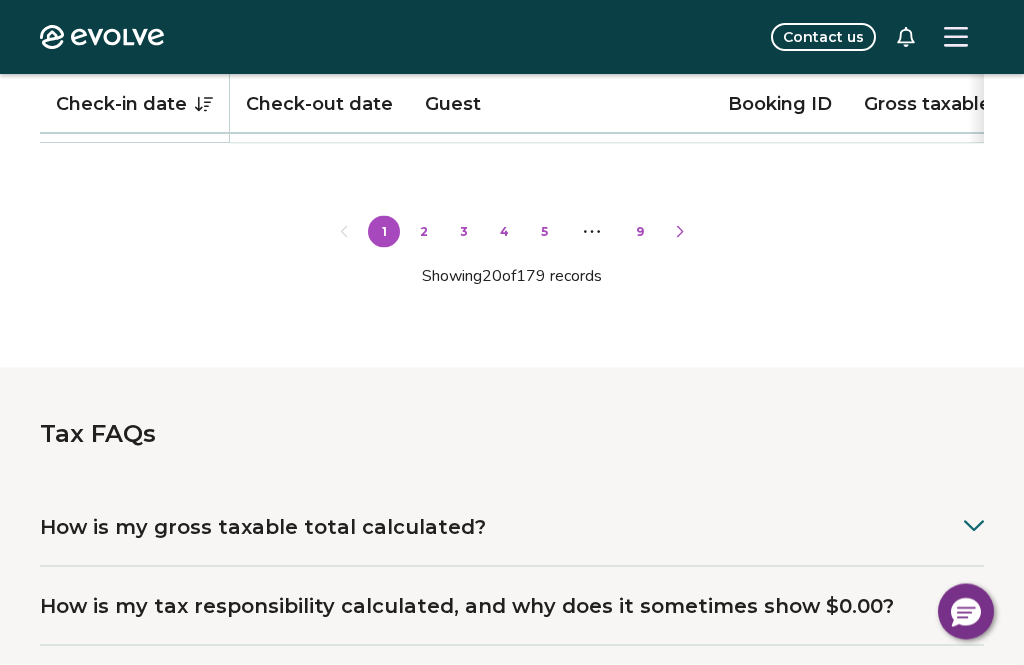 scroll, scrollTop: 1704, scrollLeft: 0, axis: vertical 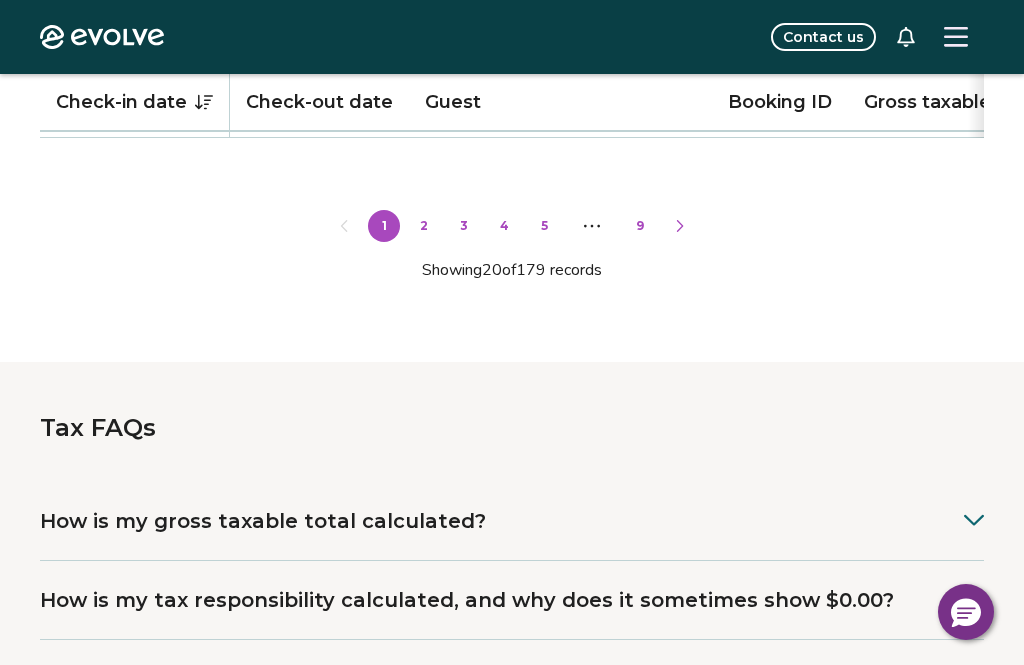 click on "How is my gross taxable total calculated?" at bounding box center (512, 521) 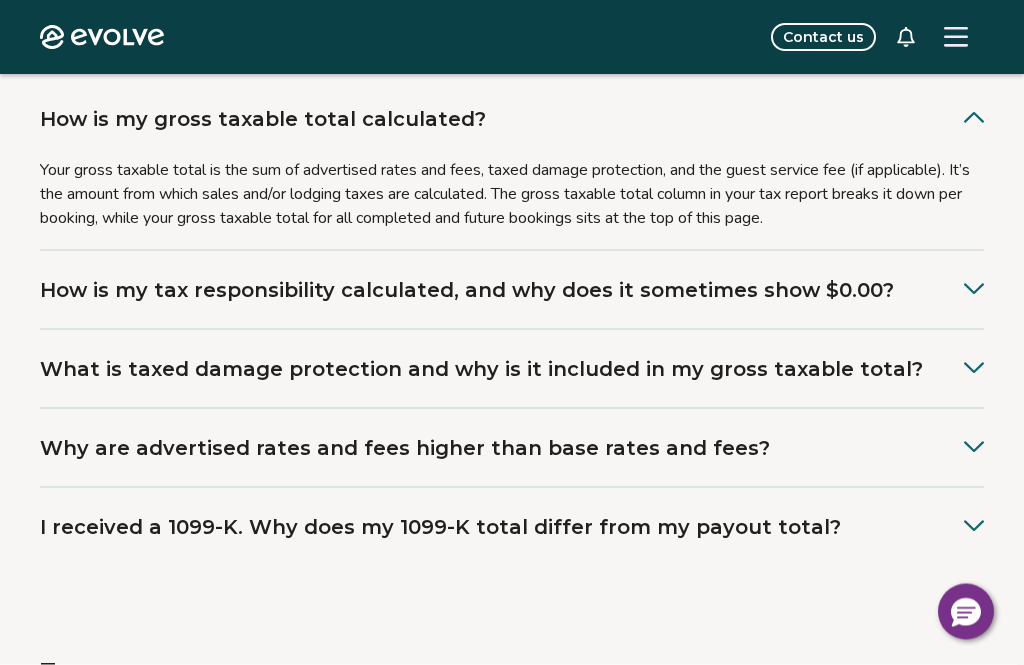 scroll, scrollTop: 2107, scrollLeft: 0, axis: vertical 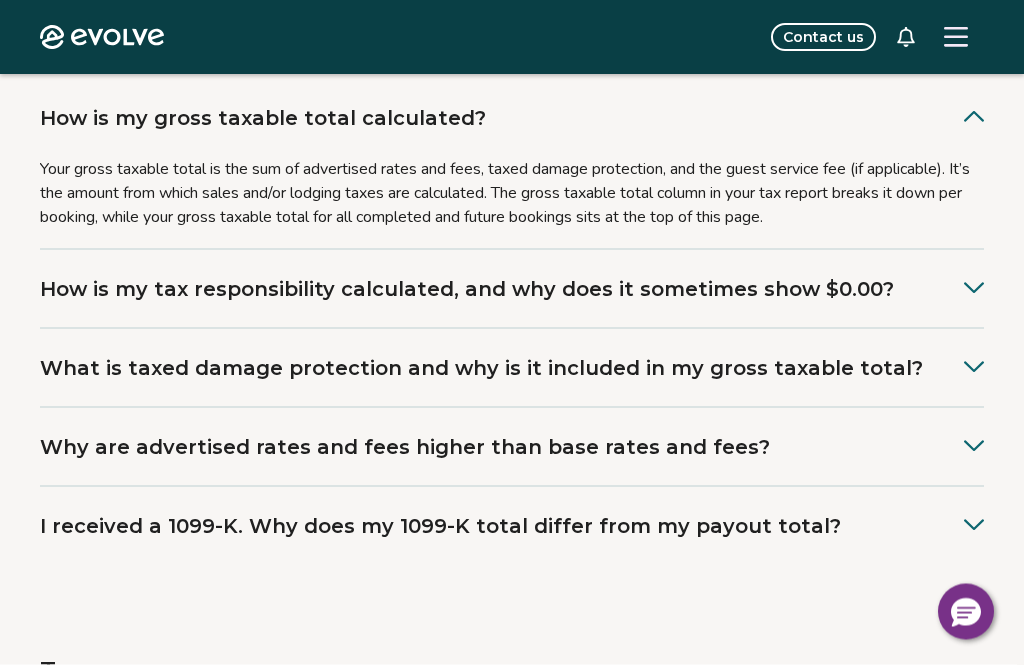 click 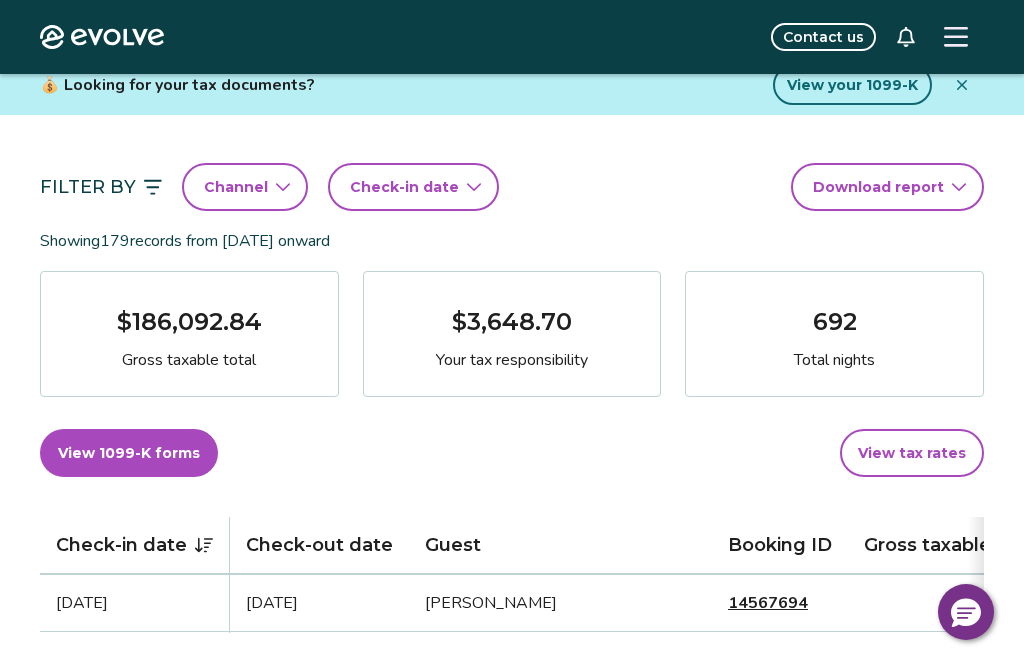 scroll, scrollTop: 0, scrollLeft: 0, axis: both 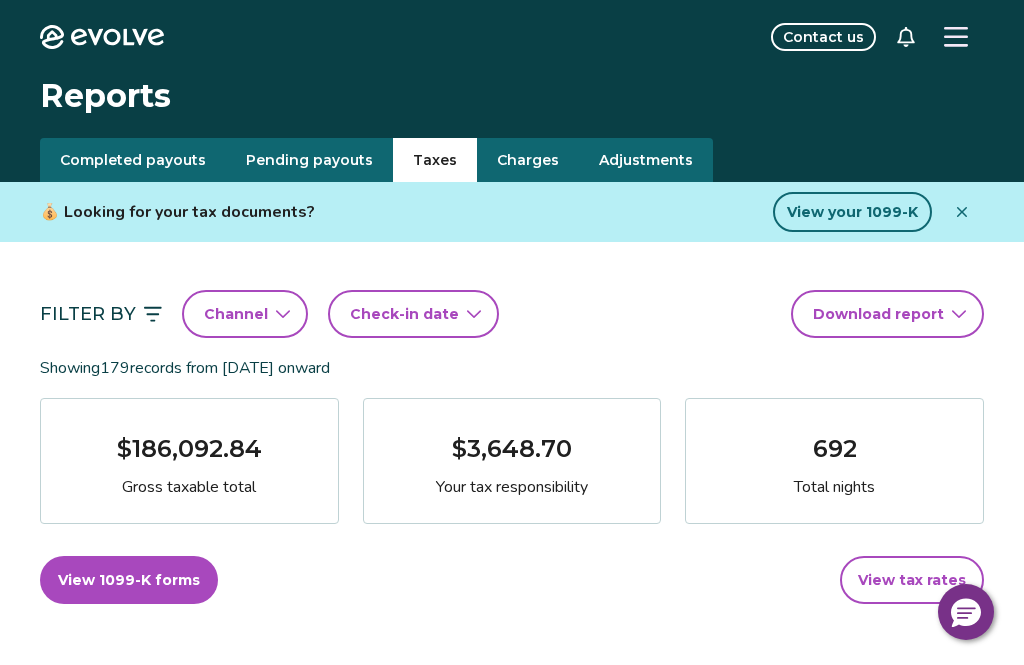 click on "Contact us" at bounding box center (823, 37) 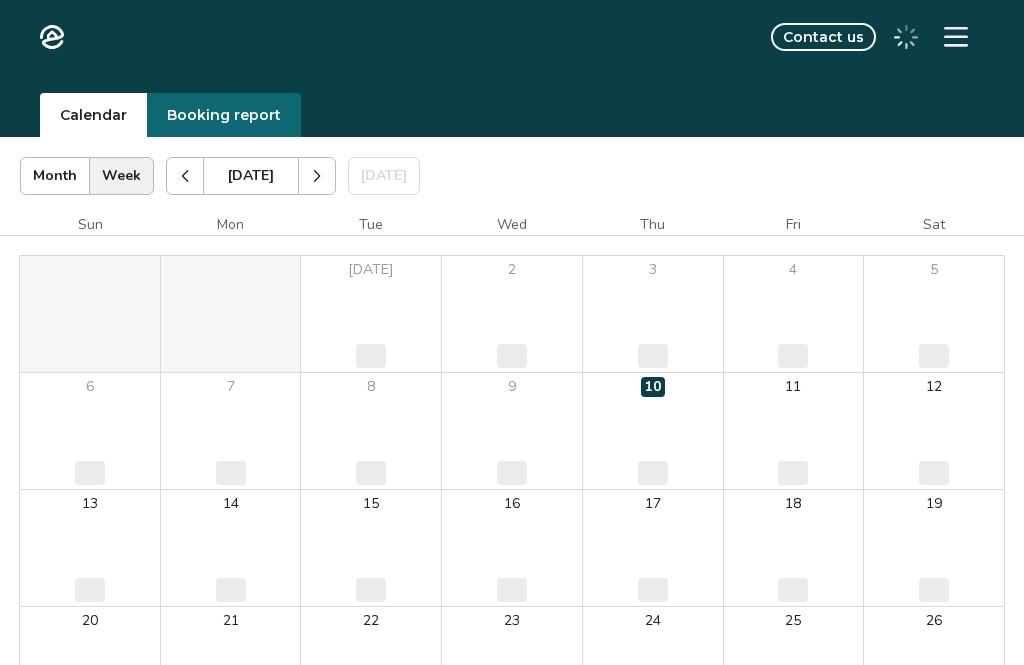 scroll, scrollTop: 45, scrollLeft: 0, axis: vertical 